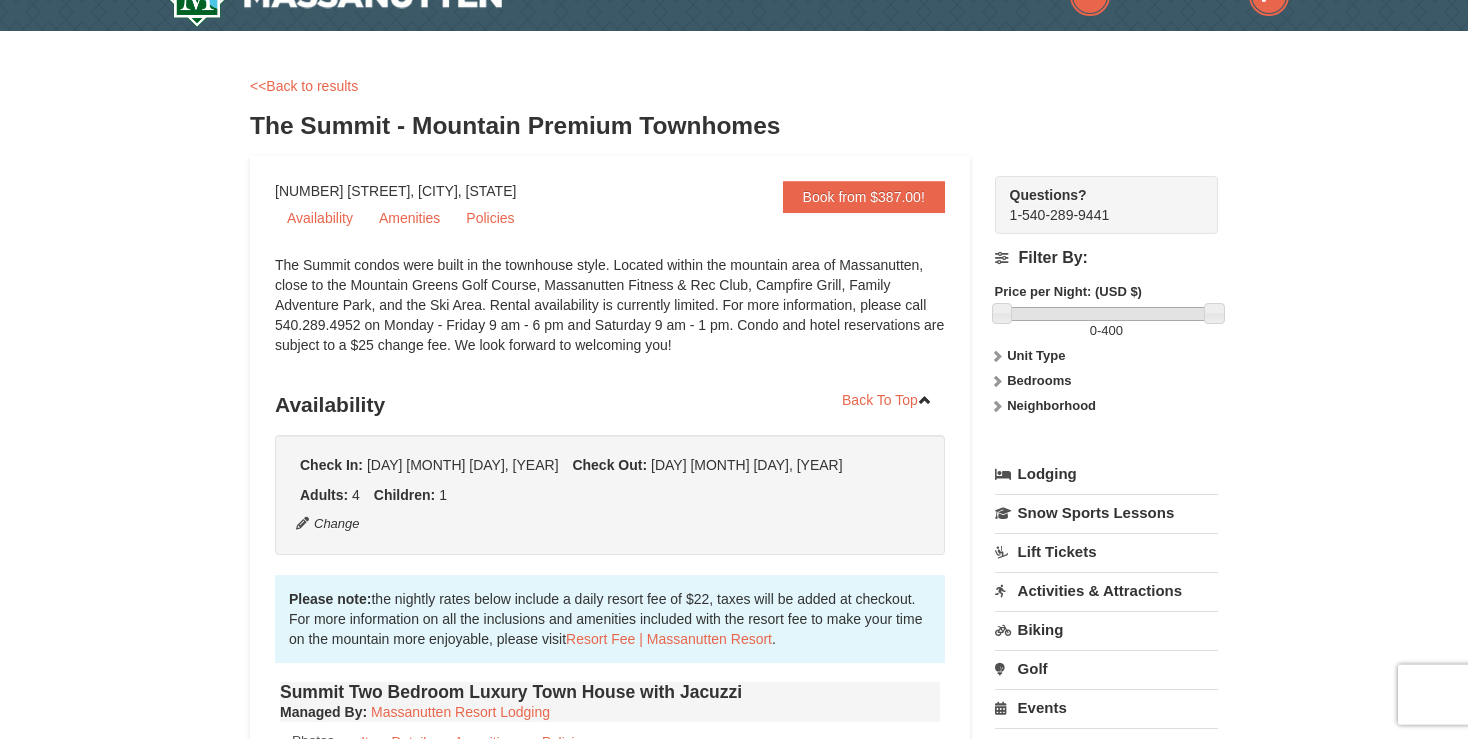 scroll, scrollTop: 0, scrollLeft: 0, axis: both 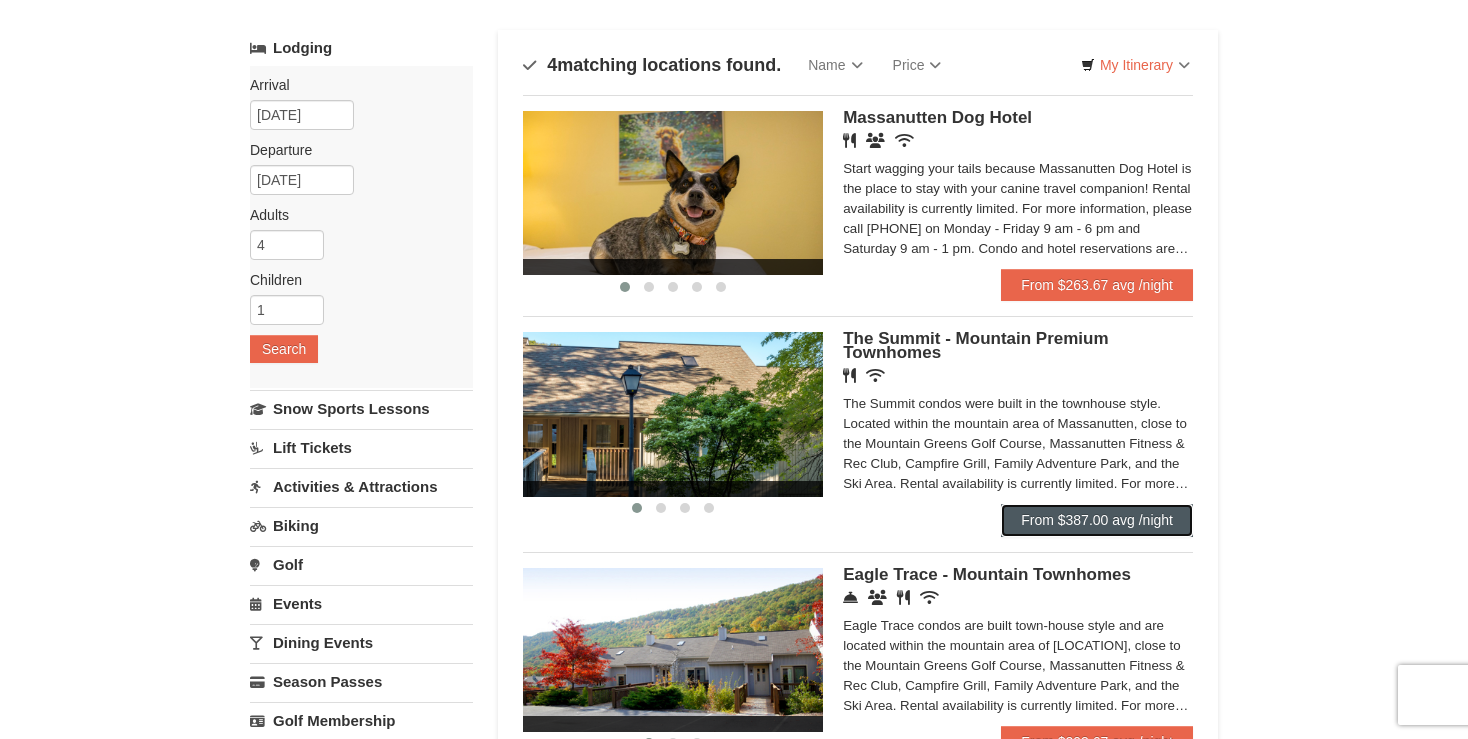 click on "From $387.00 avg /night" at bounding box center [1097, 520] 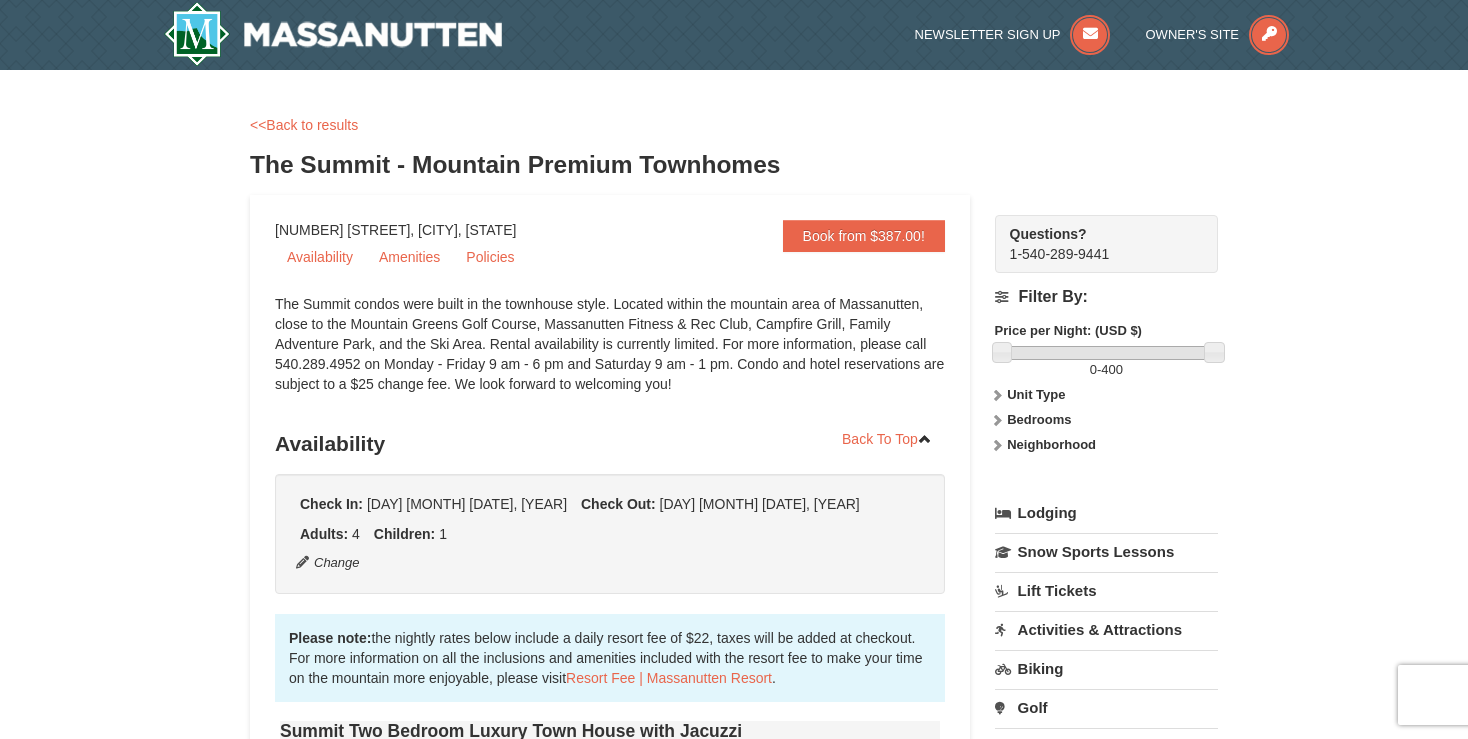 scroll, scrollTop: 0, scrollLeft: 0, axis: both 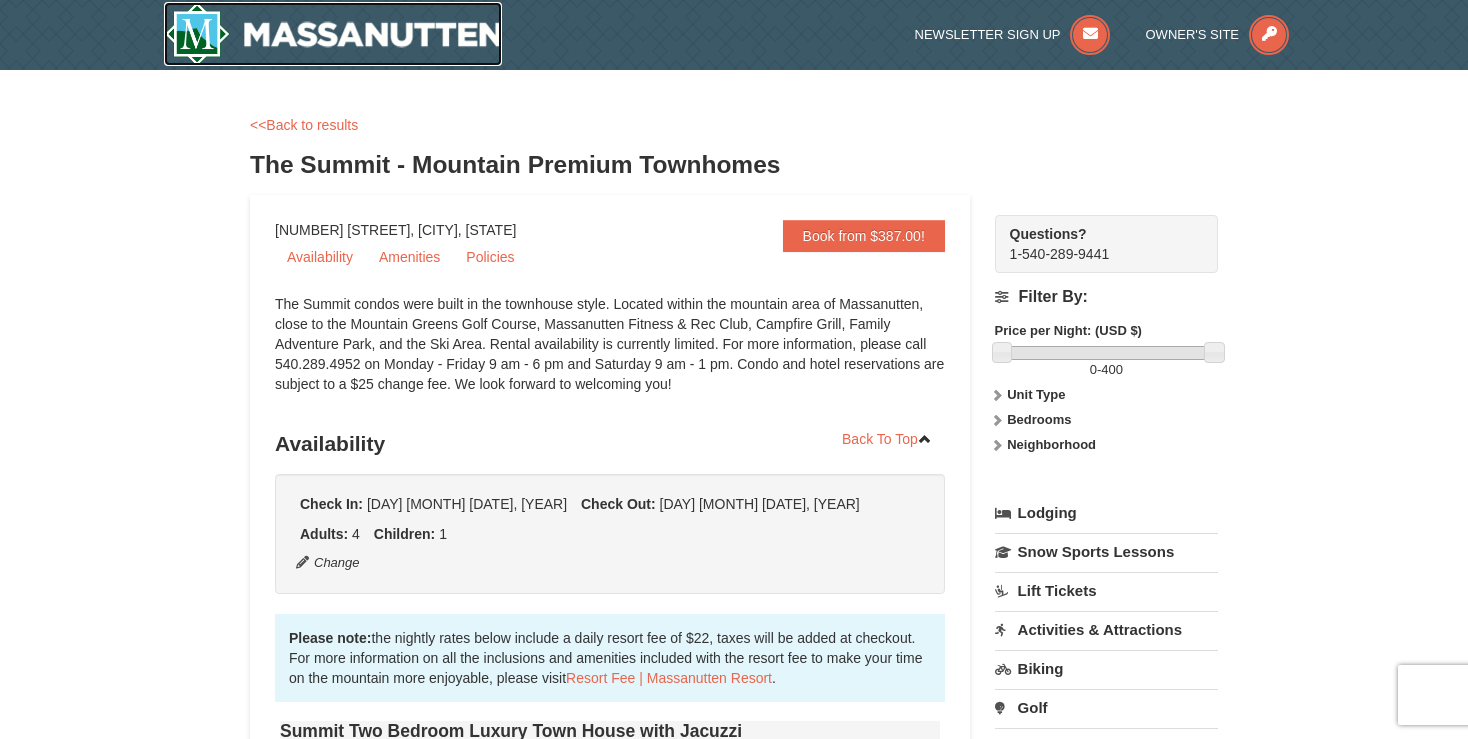 click at bounding box center (333, 34) 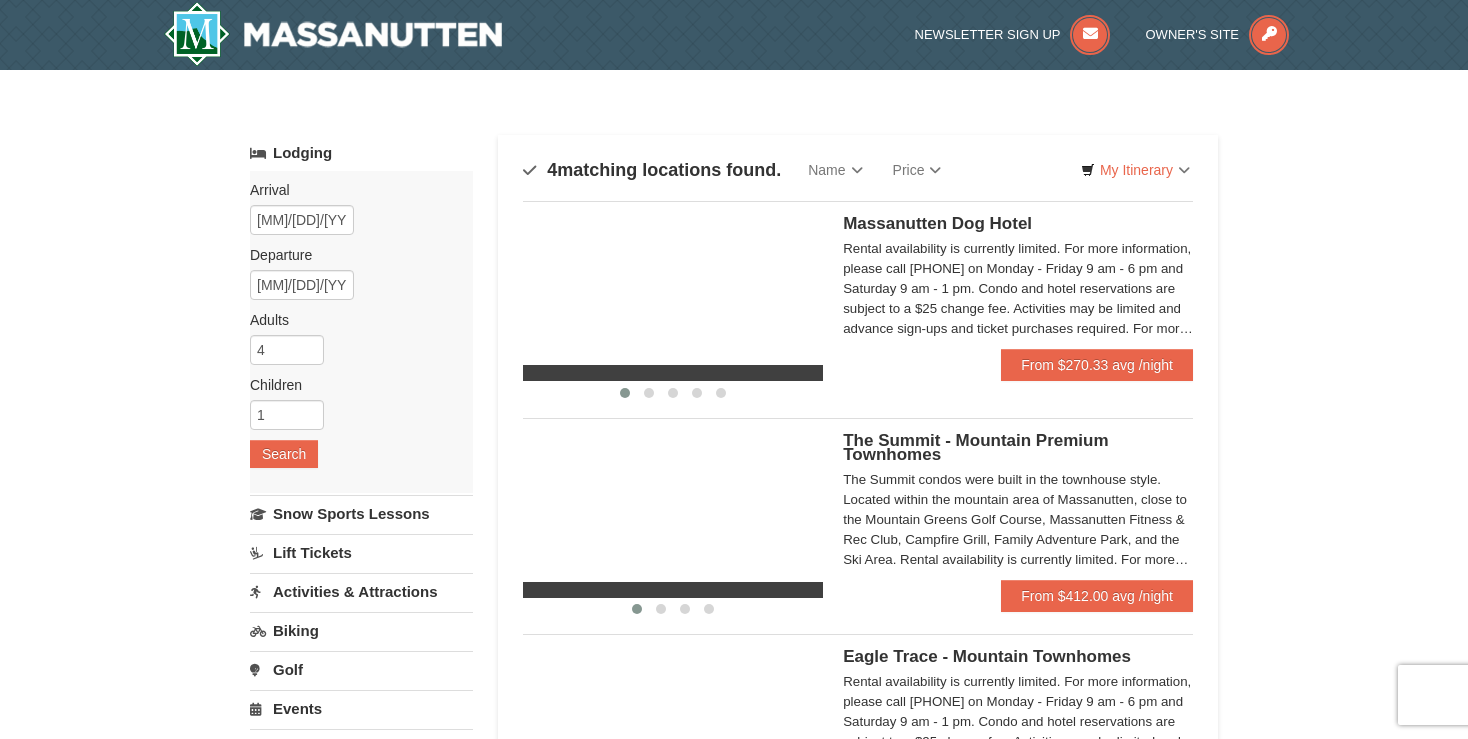 scroll, scrollTop: 0, scrollLeft: 0, axis: both 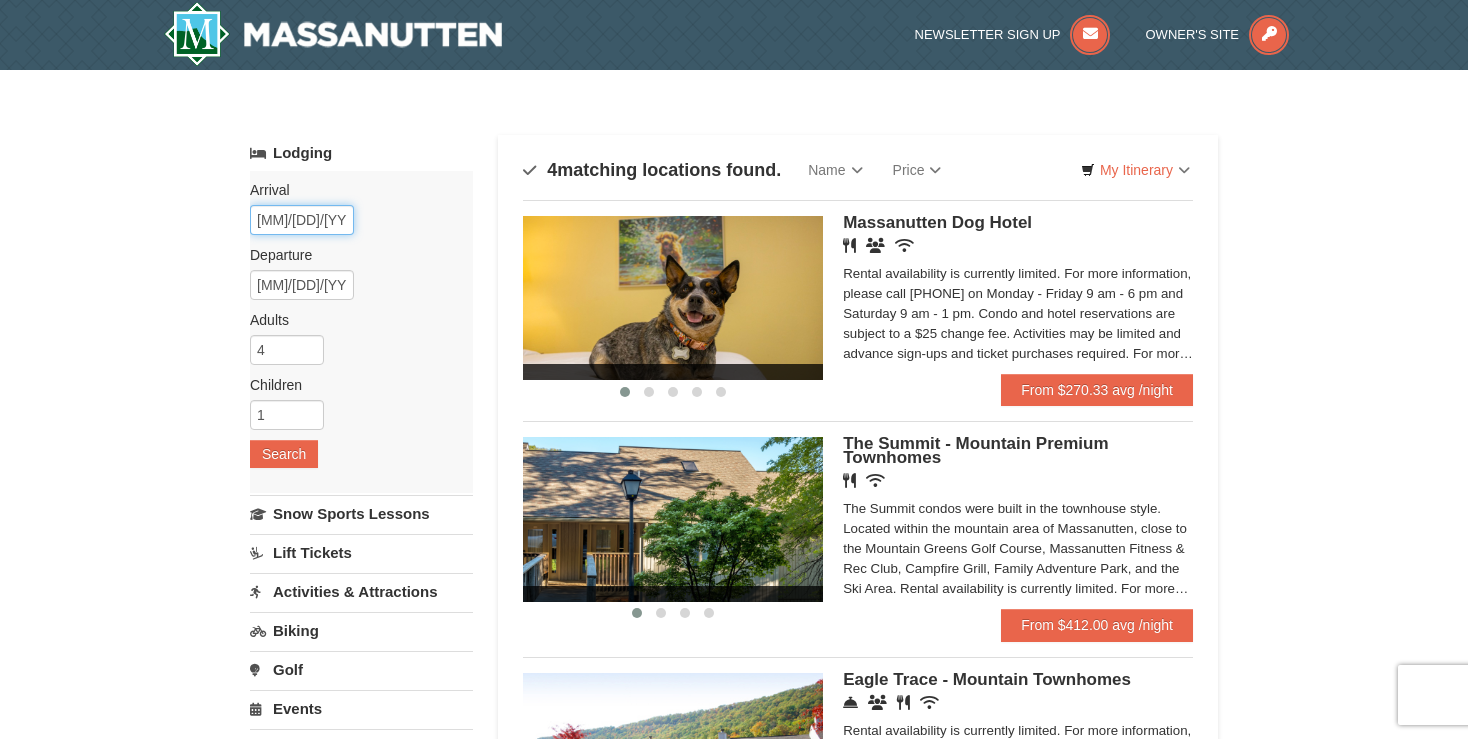click on "12/31/2025" at bounding box center [302, 220] 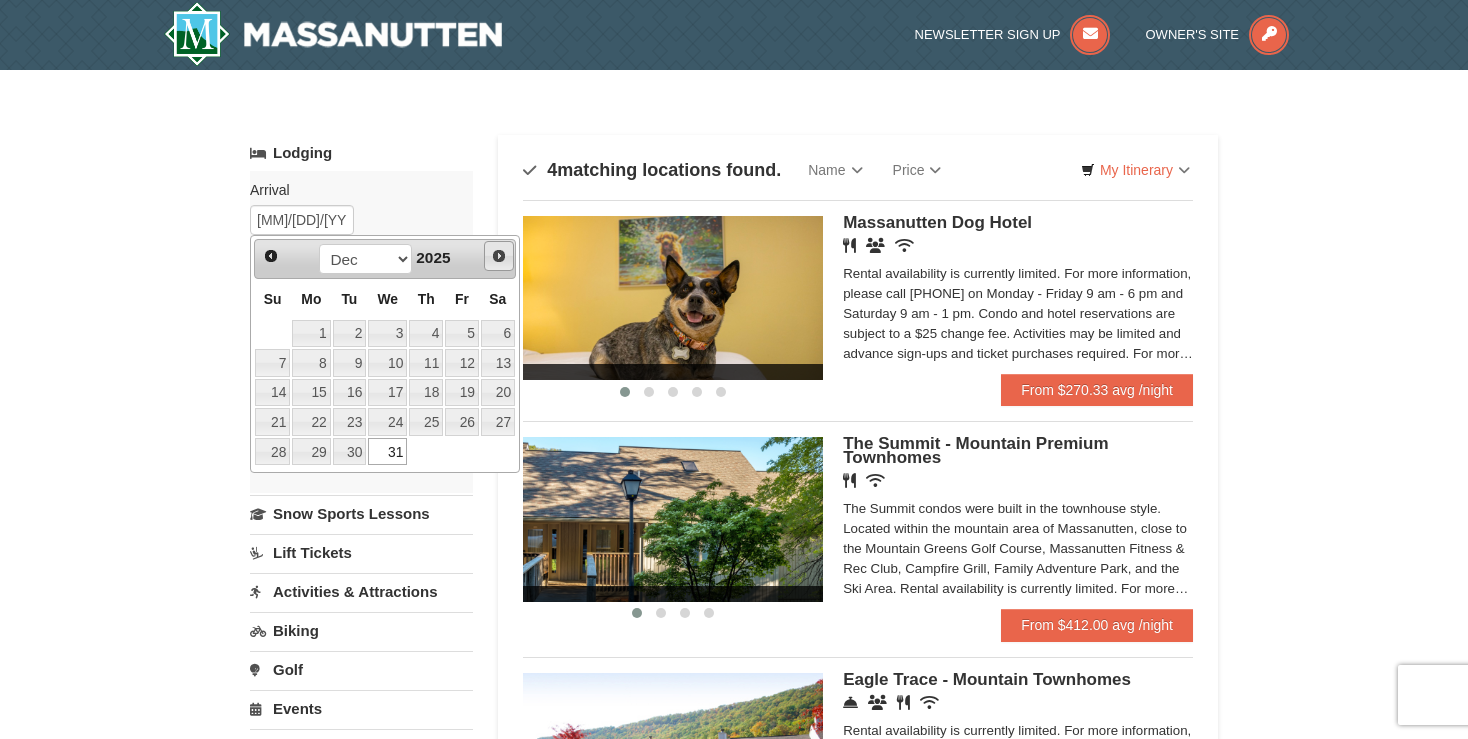 click on "Next" at bounding box center [499, 256] 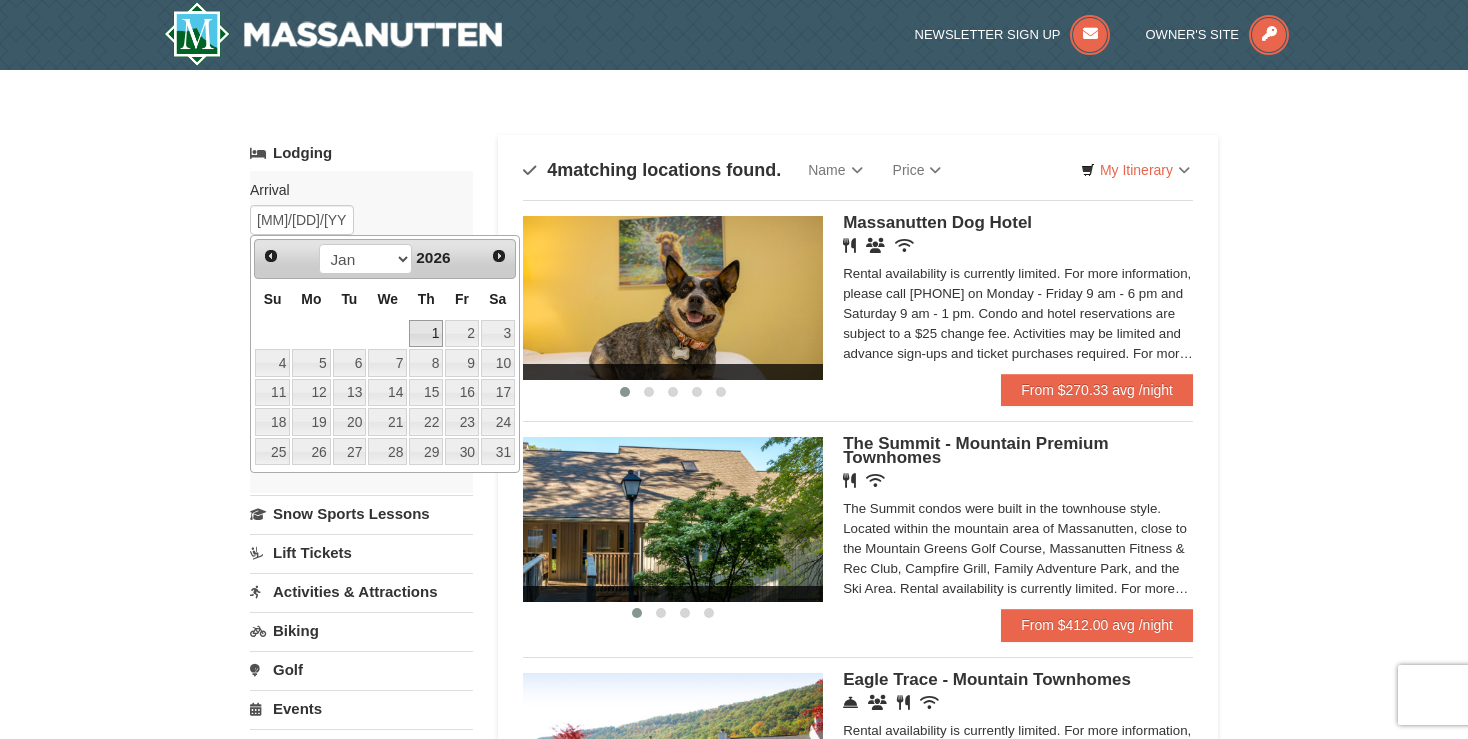 click on "1" at bounding box center (426, 334) 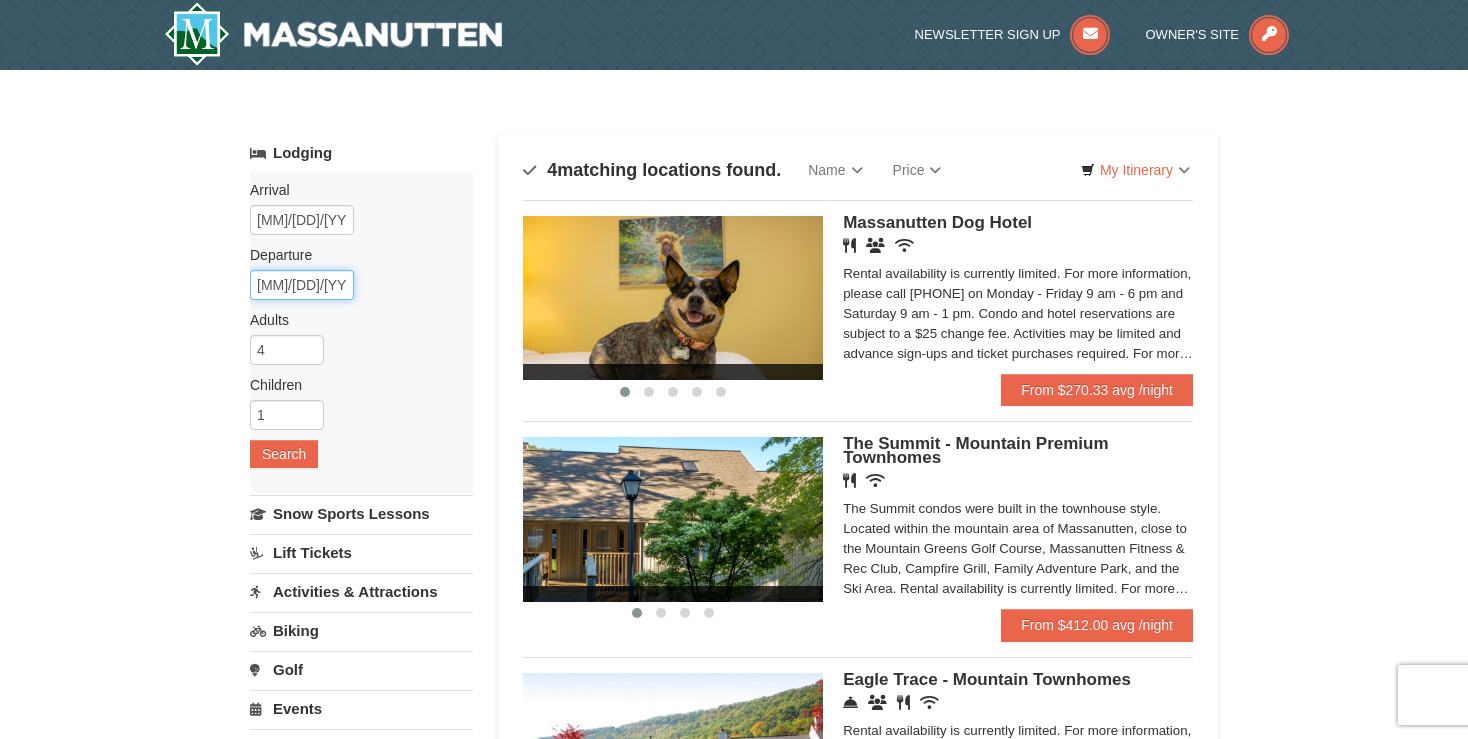 click on "01/03/2026" at bounding box center (302, 285) 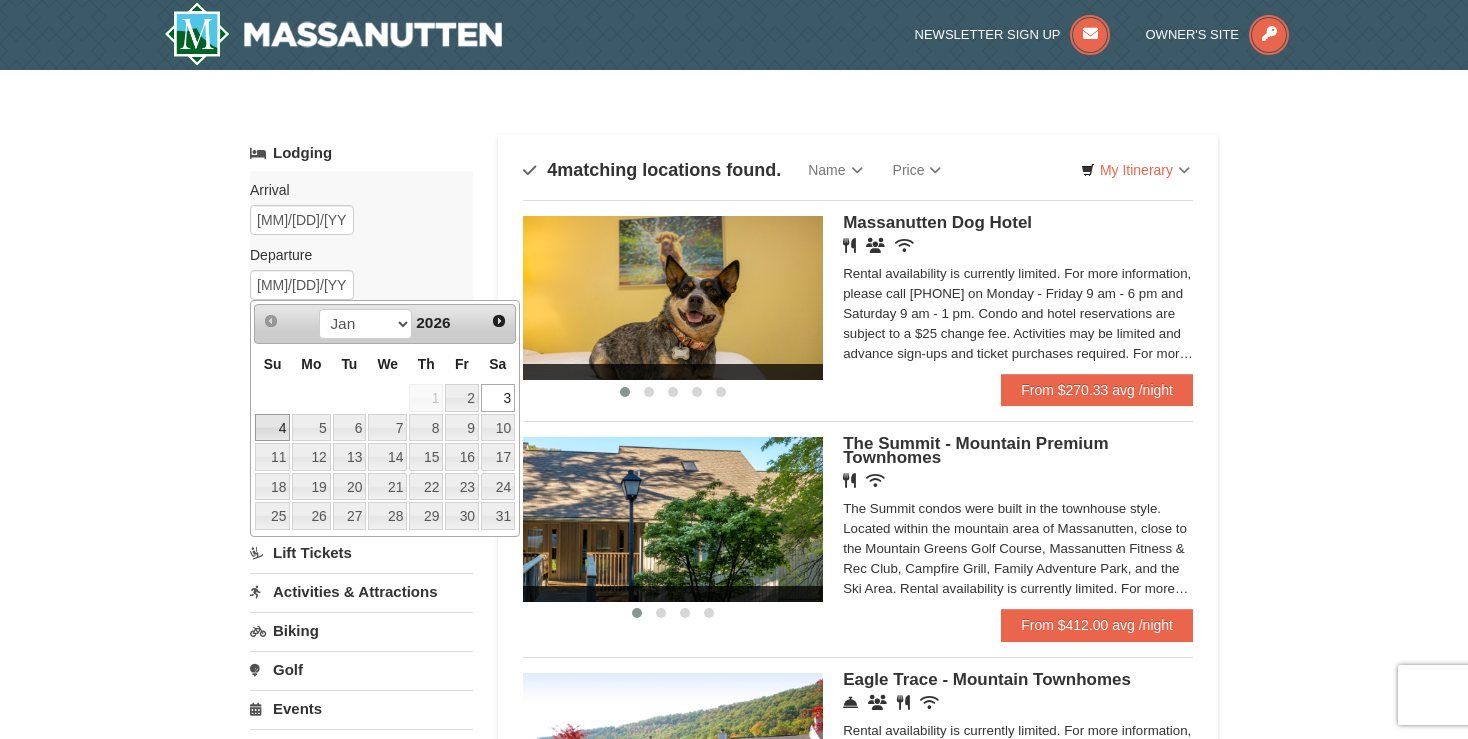click on "4" at bounding box center [272, 428] 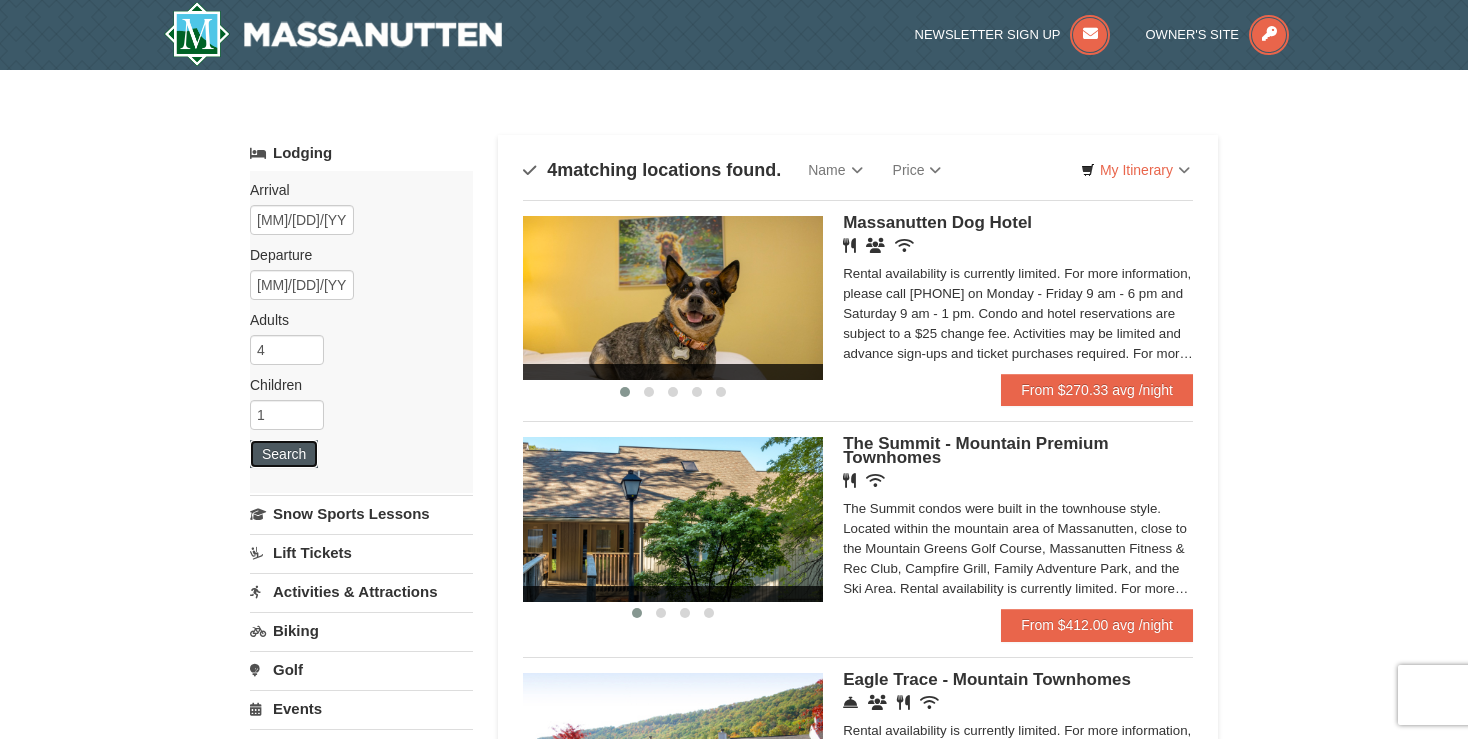click on "Arrival Please format dates MM/DD/YYYY Please format dates MM/DD/YYYY
01/01/2026
Departure Please format dates MM/DD/YYYY Please format dates MM/DD/YYYY
01/04/2026
Adults Please format dates MM/DD/YYYY
4
Children Please format dates MM/DD/YYYY
1
Search" at bounding box center (361, 332) 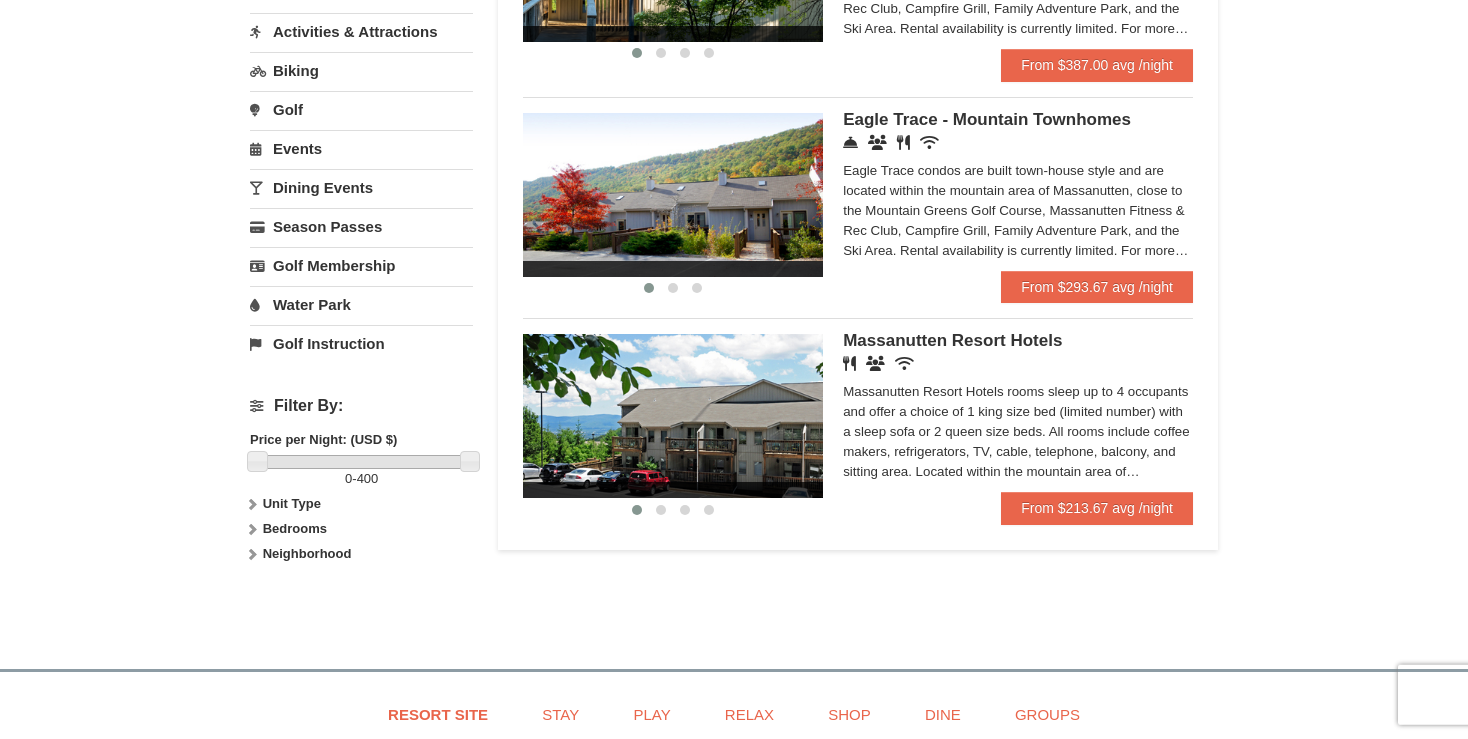scroll, scrollTop: 528, scrollLeft: 0, axis: vertical 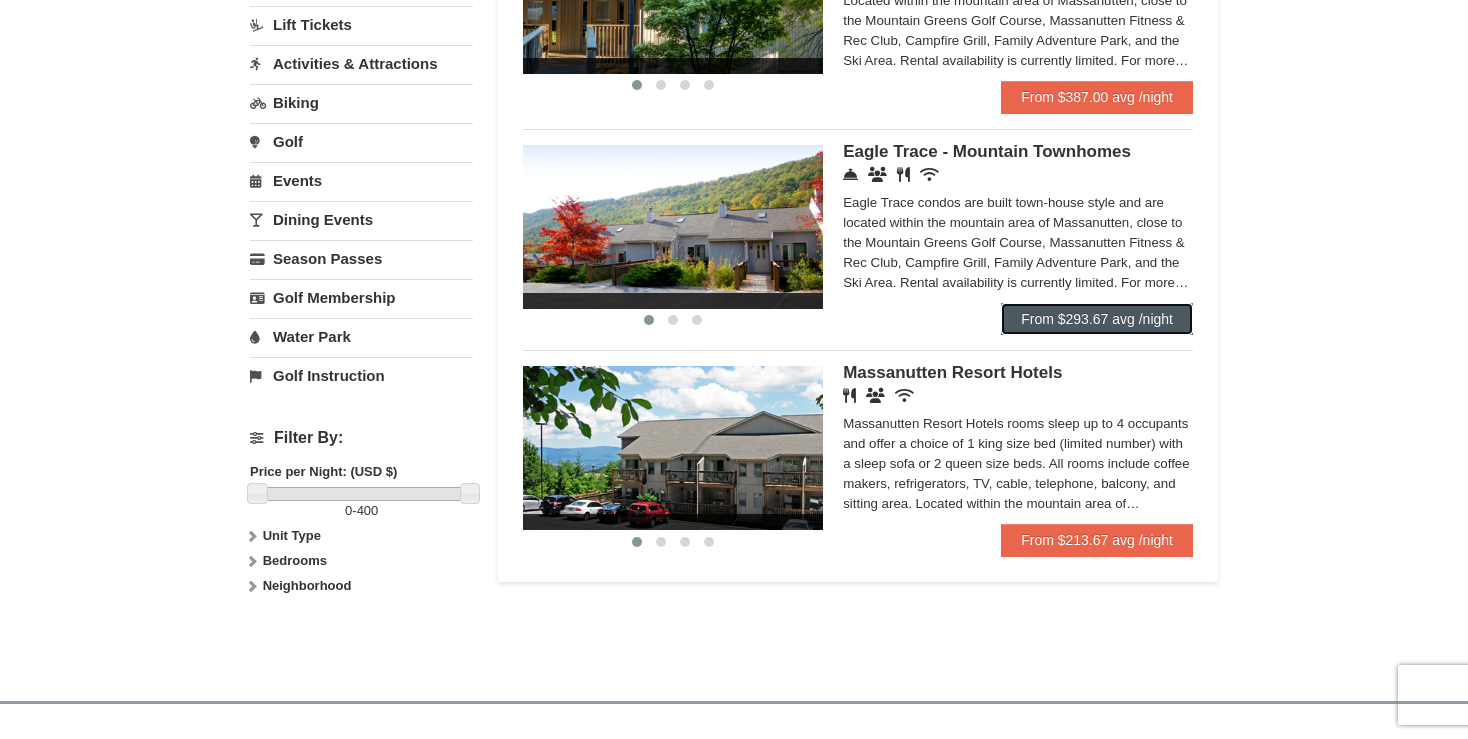 click on "From $293.67 avg /night" at bounding box center (1097, 319) 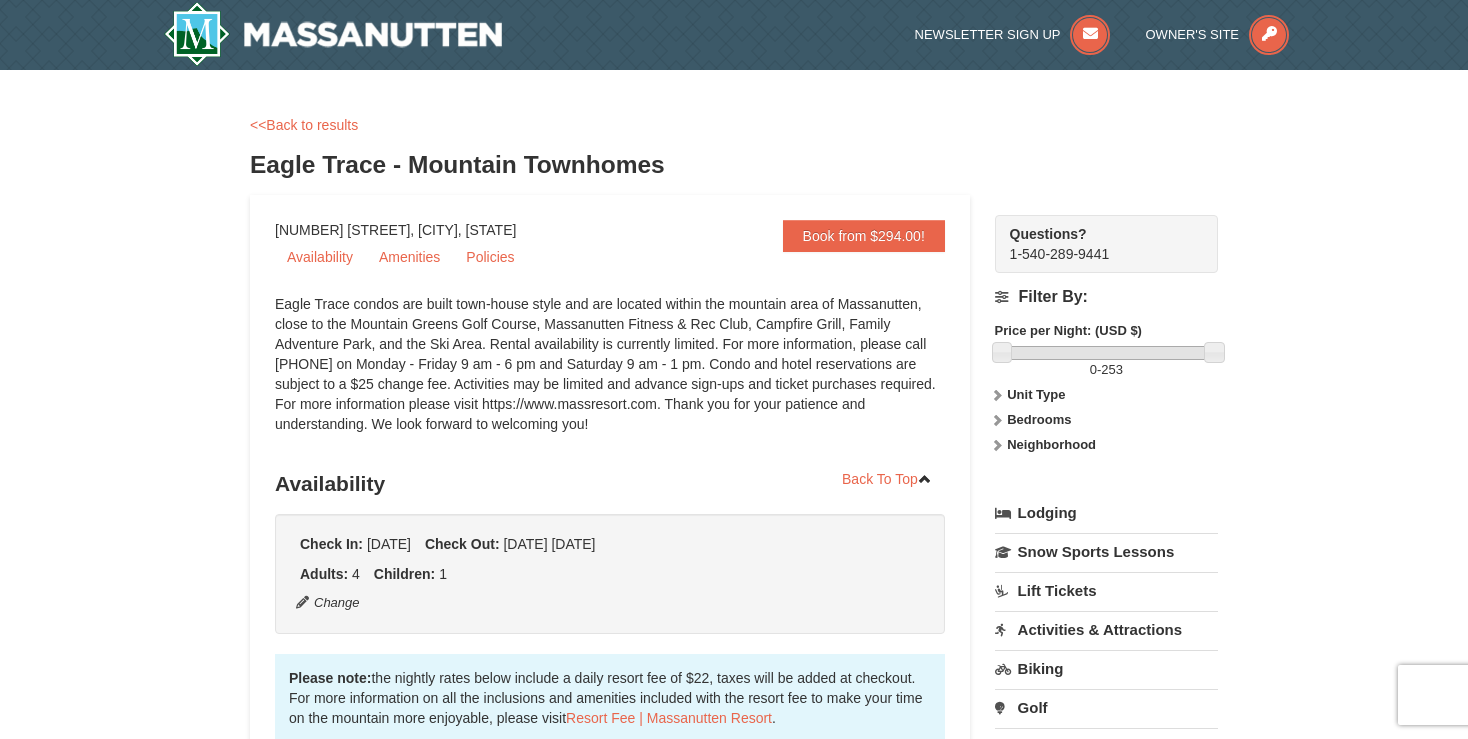 scroll, scrollTop: 0, scrollLeft: 0, axis: both 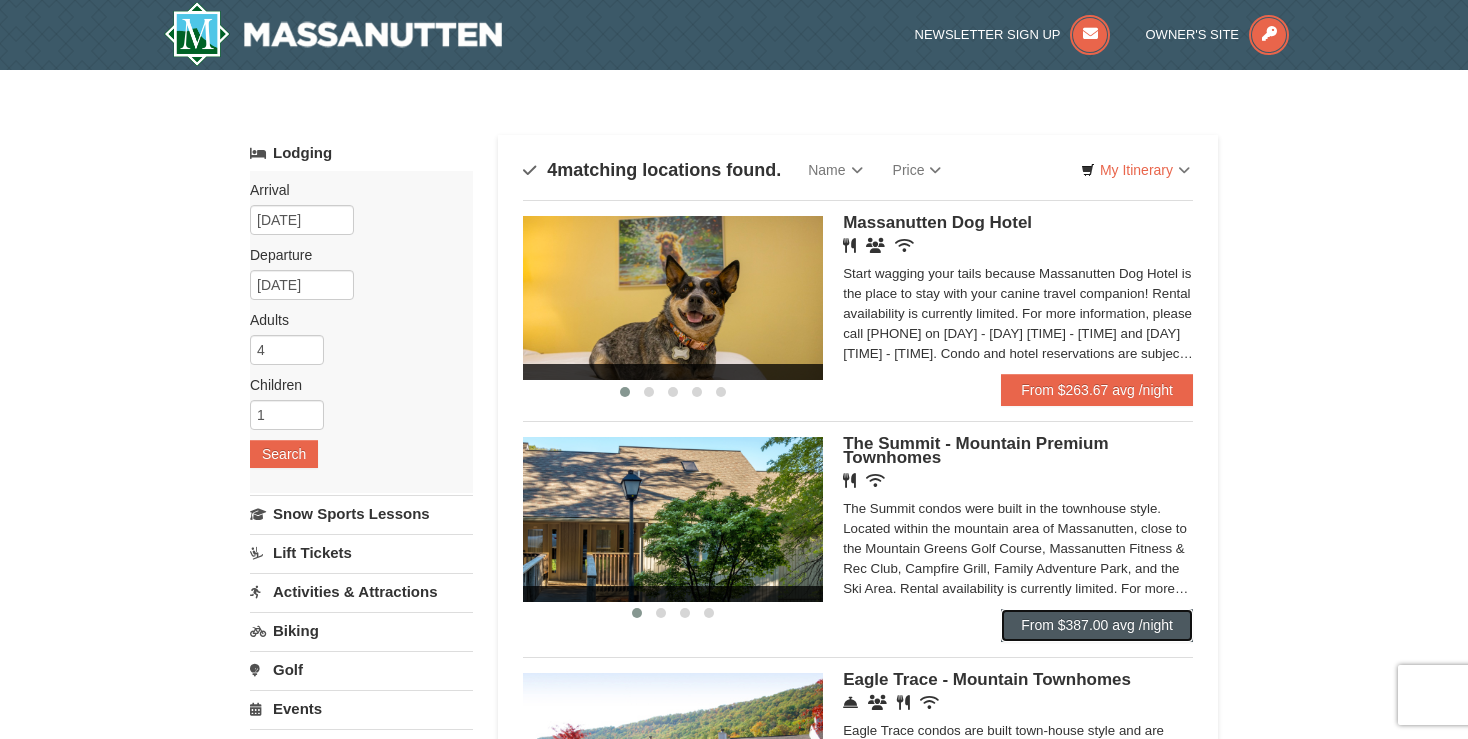 click on "From $387.00 avg /night" at bounding box center (1097, 625) 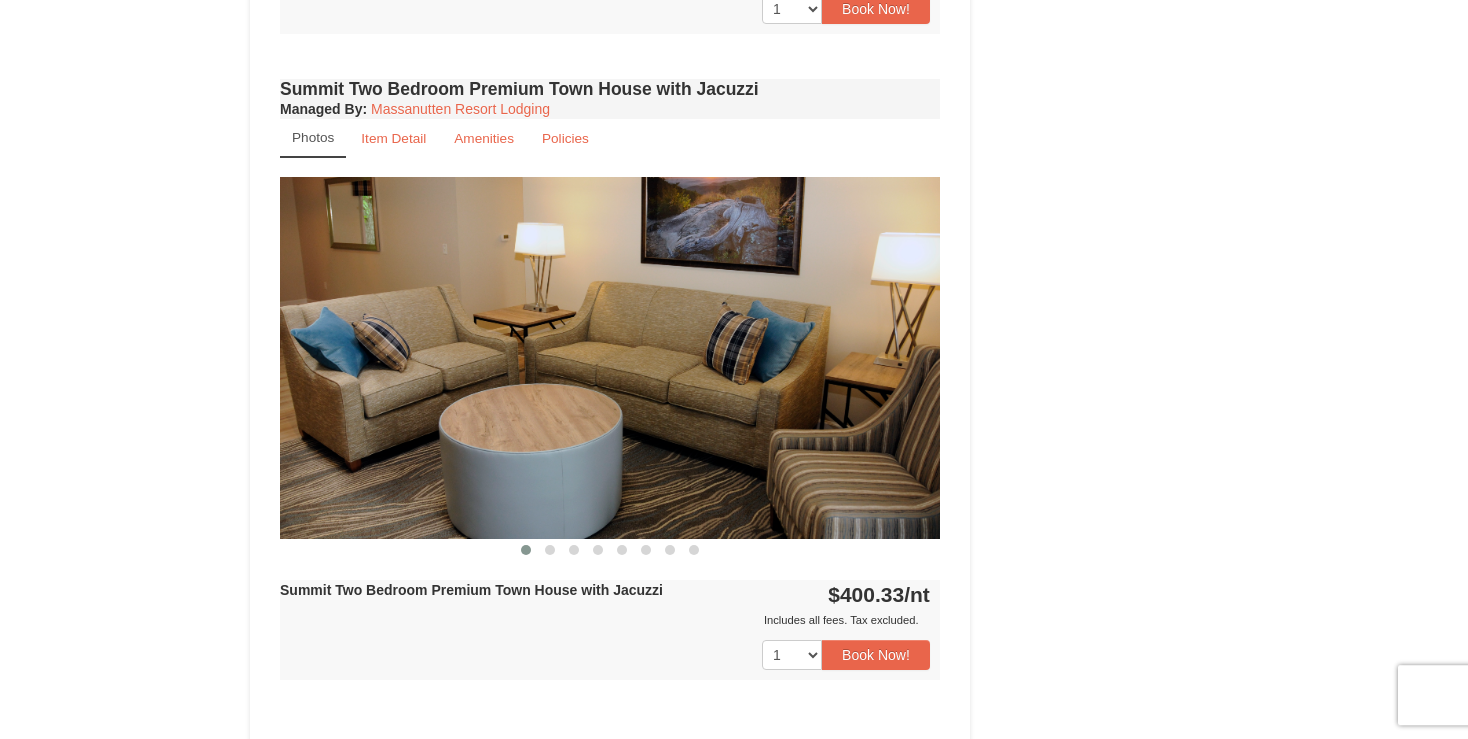 scroll, scrollTop: 1267, scrollLeft: 0, axis: vertical 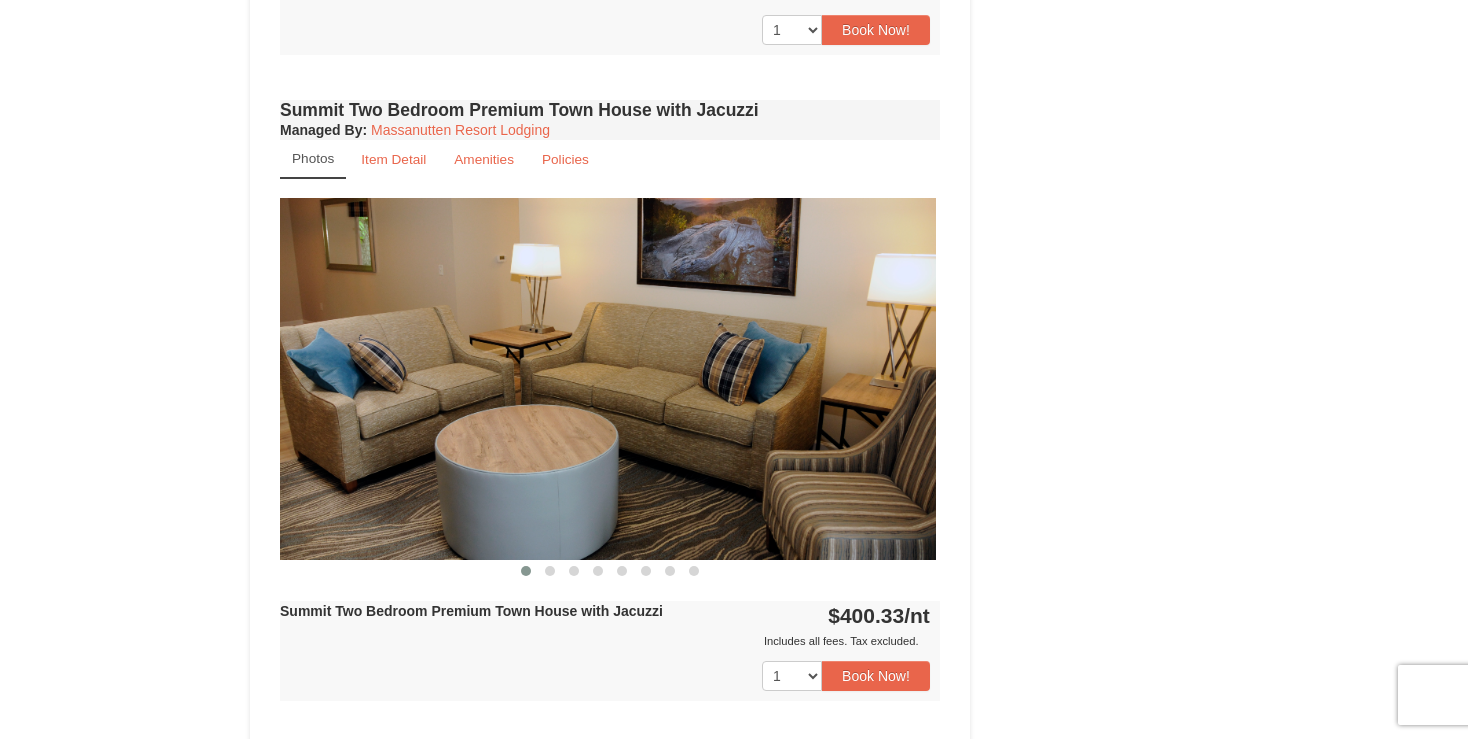 drag, startPoint x: 690, startPoint y: 461, endPoint x: 442, endPoint y: 456, distance: 248.0504 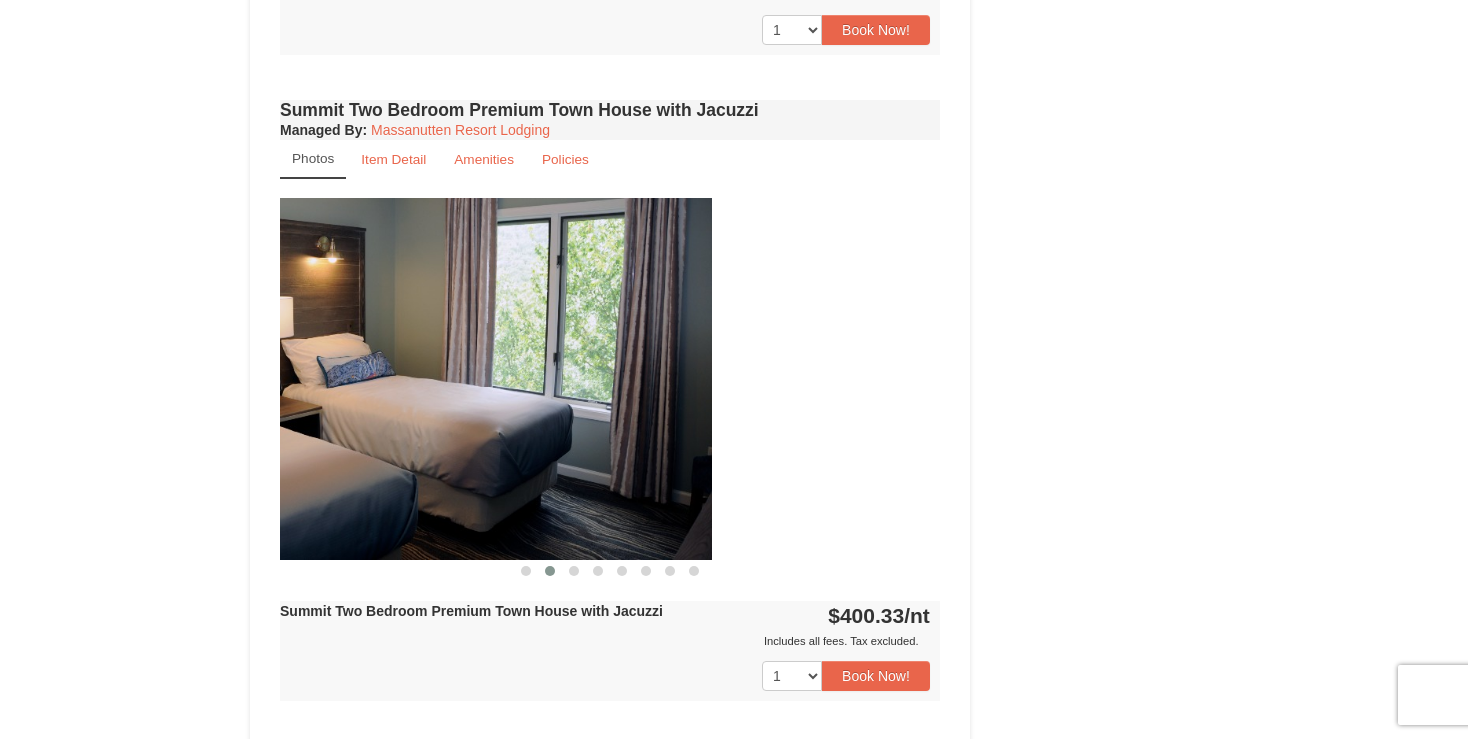 drag, startPoint x: 790, startPoint y: 362, endPoint x: 475, endPoint y: 345, distance: 315.4584 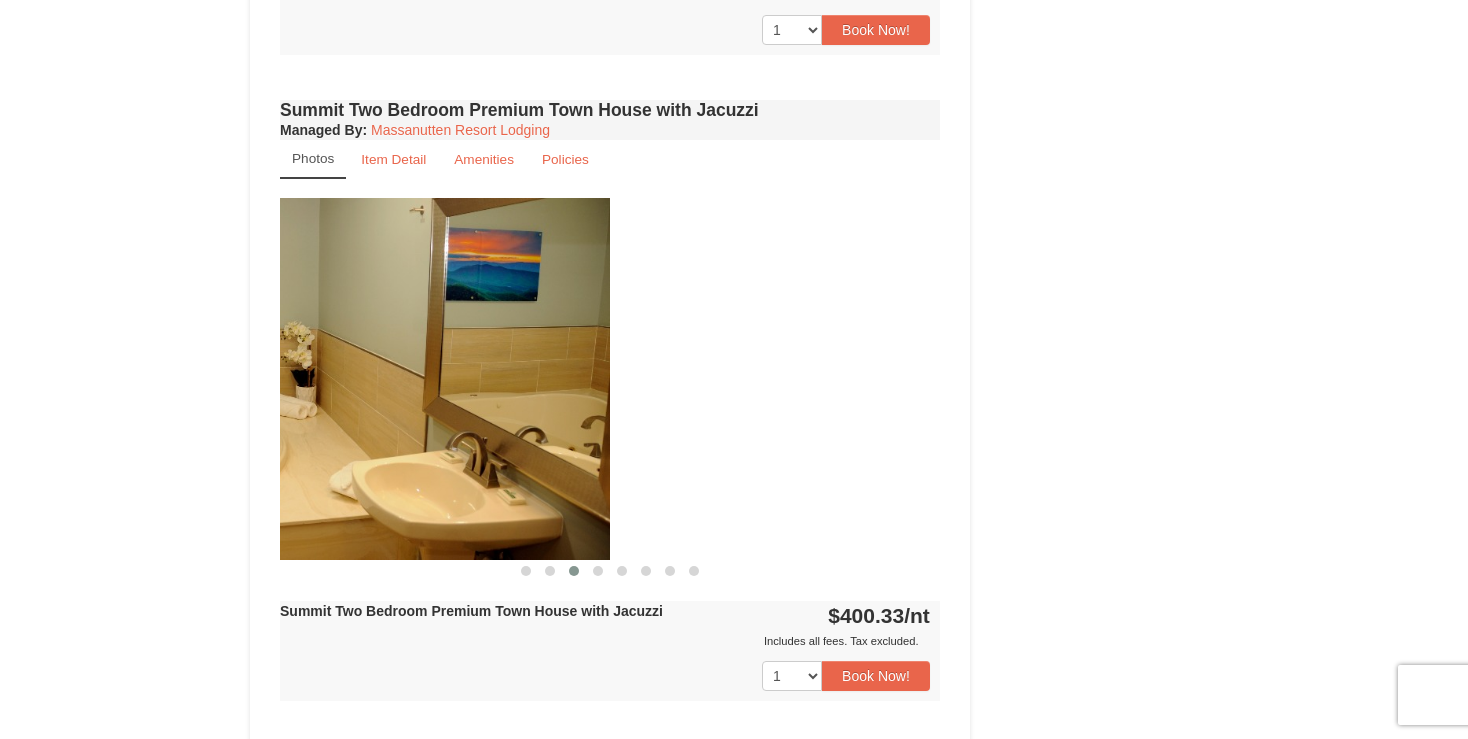 drag, startPoint x: 743, startPoint y: 329, endPoint x: 413, endPoint y: 317, distance: 330.2181 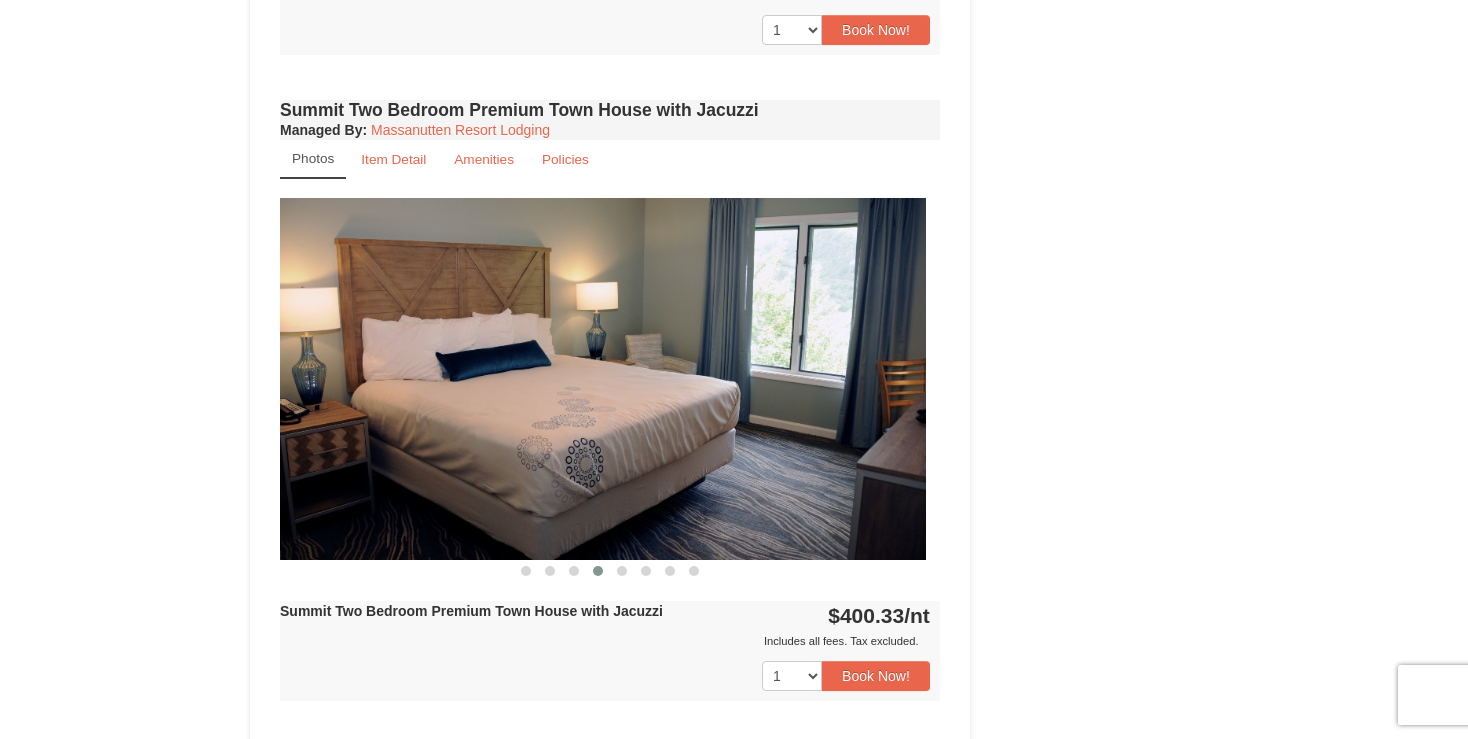 drag, startPoint x: 684, startPoint y: 334, endPoint x: 369, endPoint y: 314, distance: 315.63428 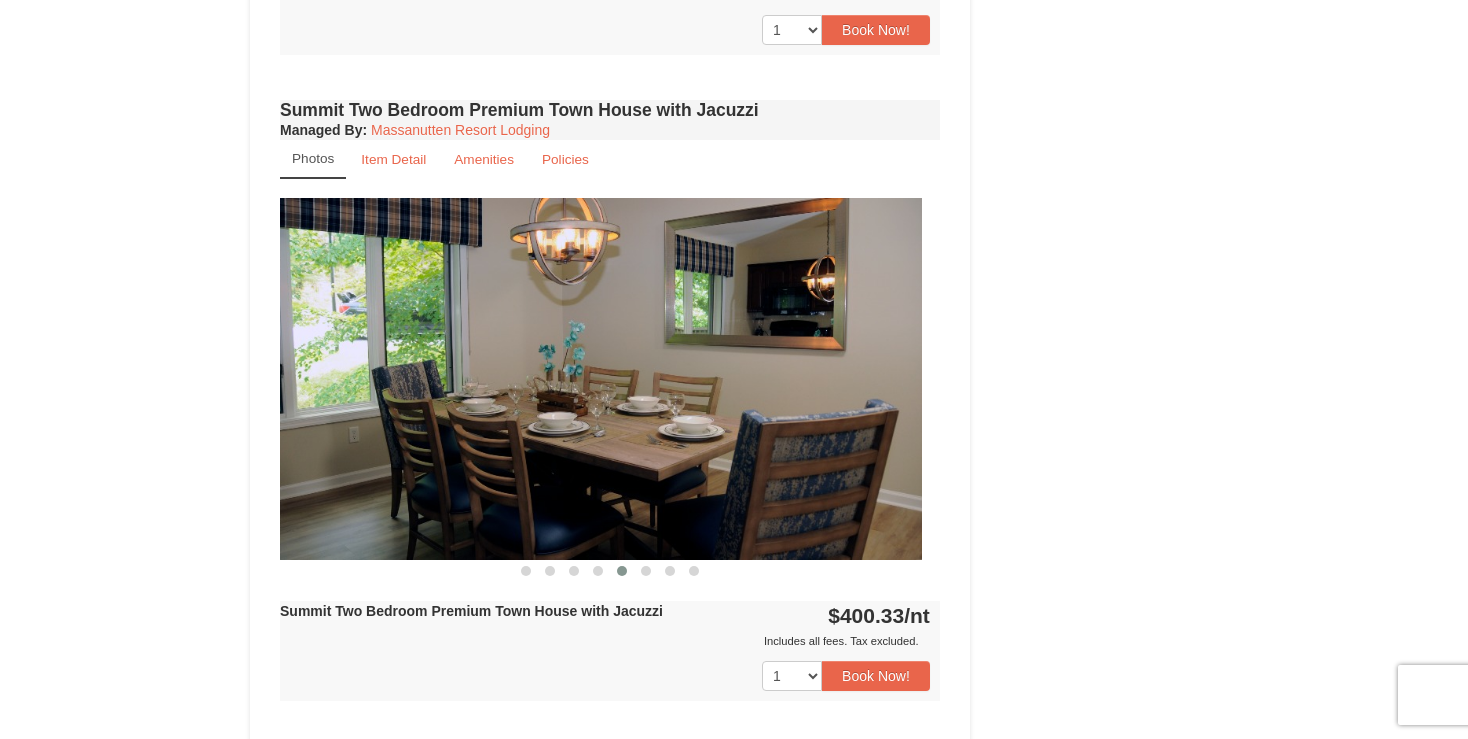 drag, startPoint x: 668, startPoint y: 338, endPoint x: 373, endPoint y: 342, distance: 295.02713 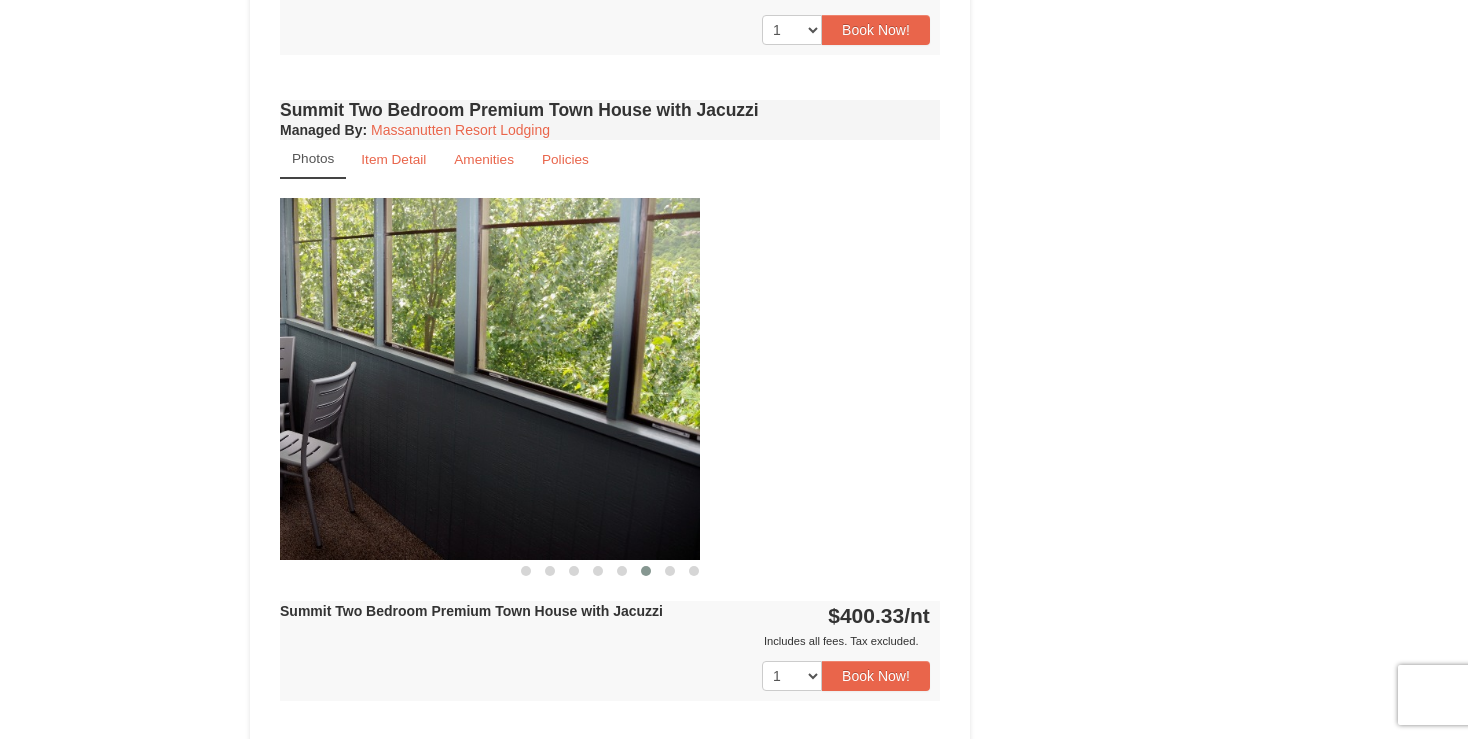 drag, startPoint x: 679, startPoint y: 366, endPoint x: 386, endPoint y: 366, distance: 293 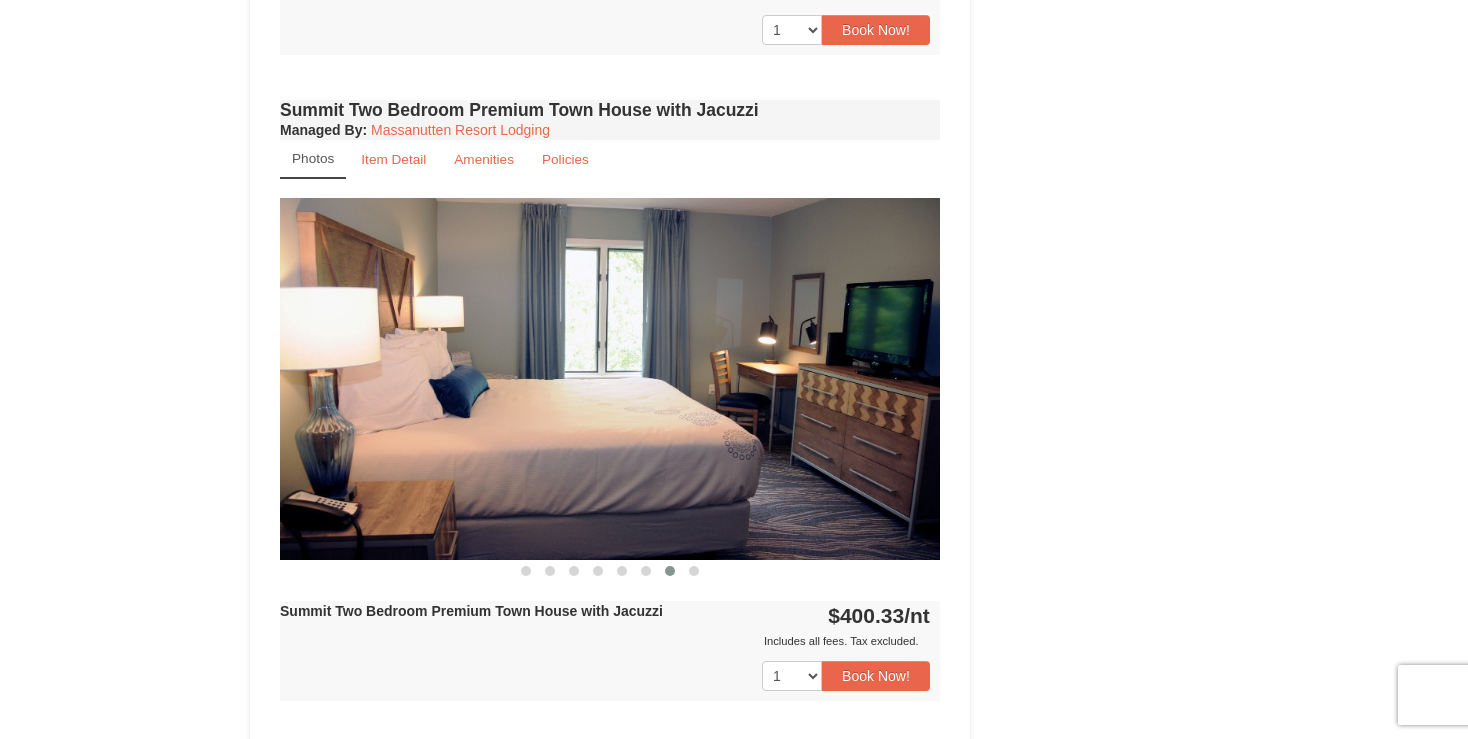 drag, startPoint x: 757, startPoint y: 342, endPoint x: 342, endPoint y: 375, distance: 416.30997 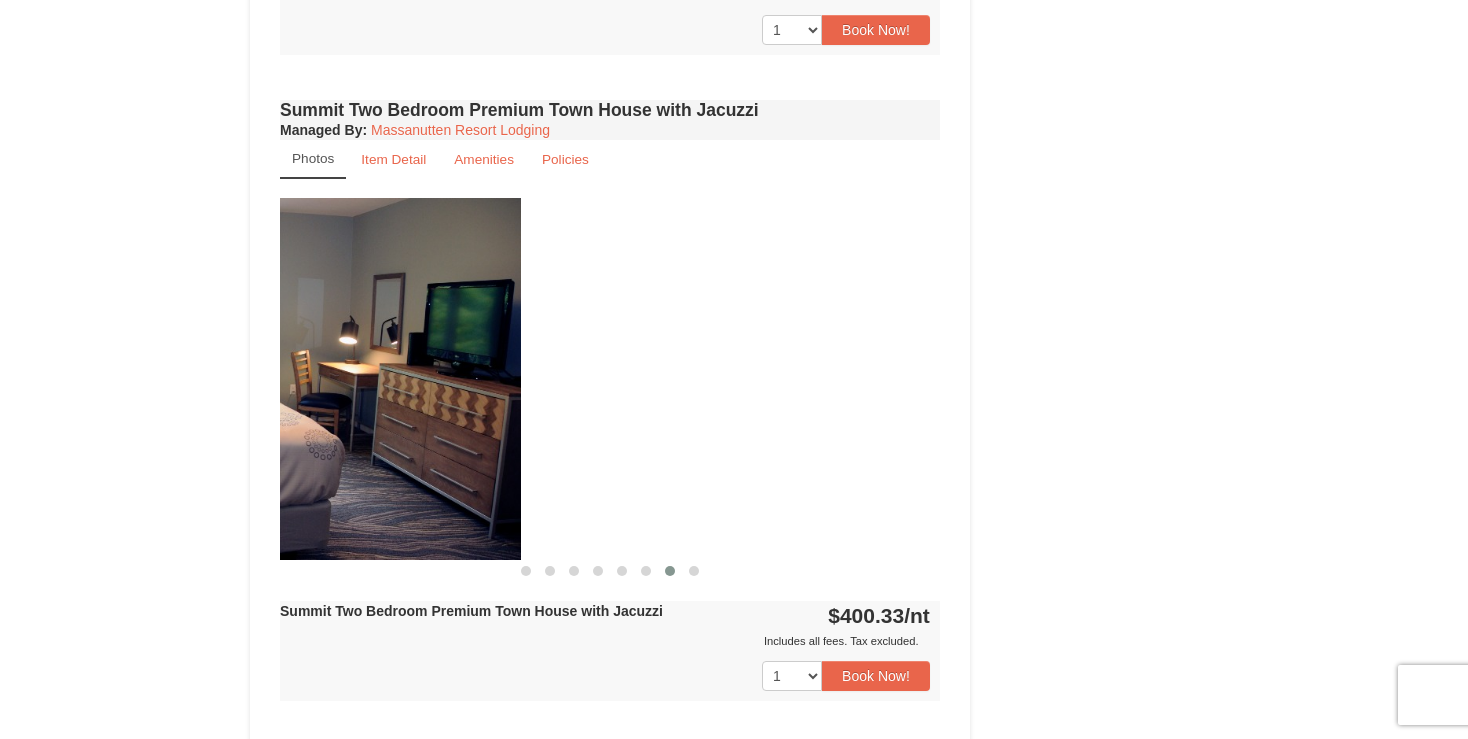 drag, startPoint x: 740, startPoint y: 360, endPoint x: 138, endPoint y: 330, distance: 602.7471 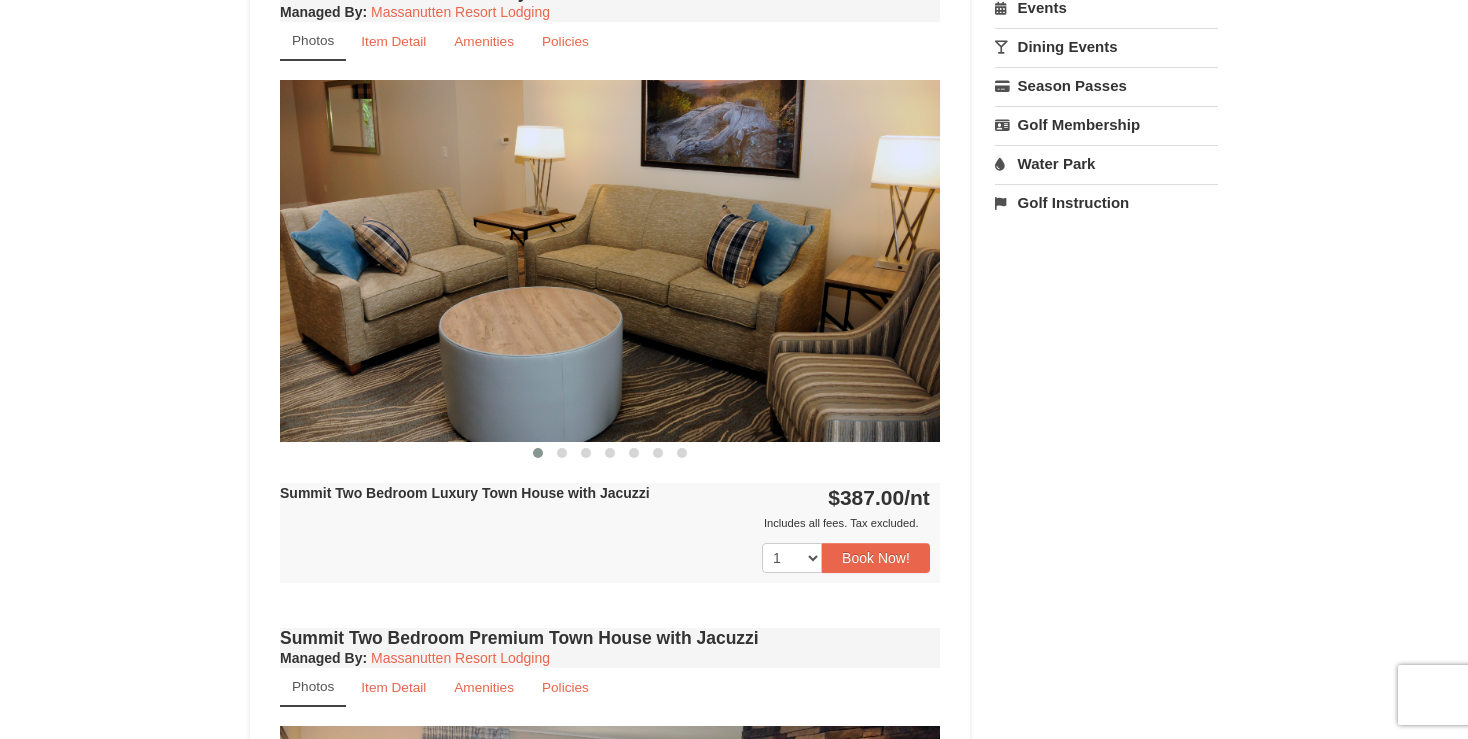 scroll, scrollTop: 633, scrollLeft: 0, axis: vertical 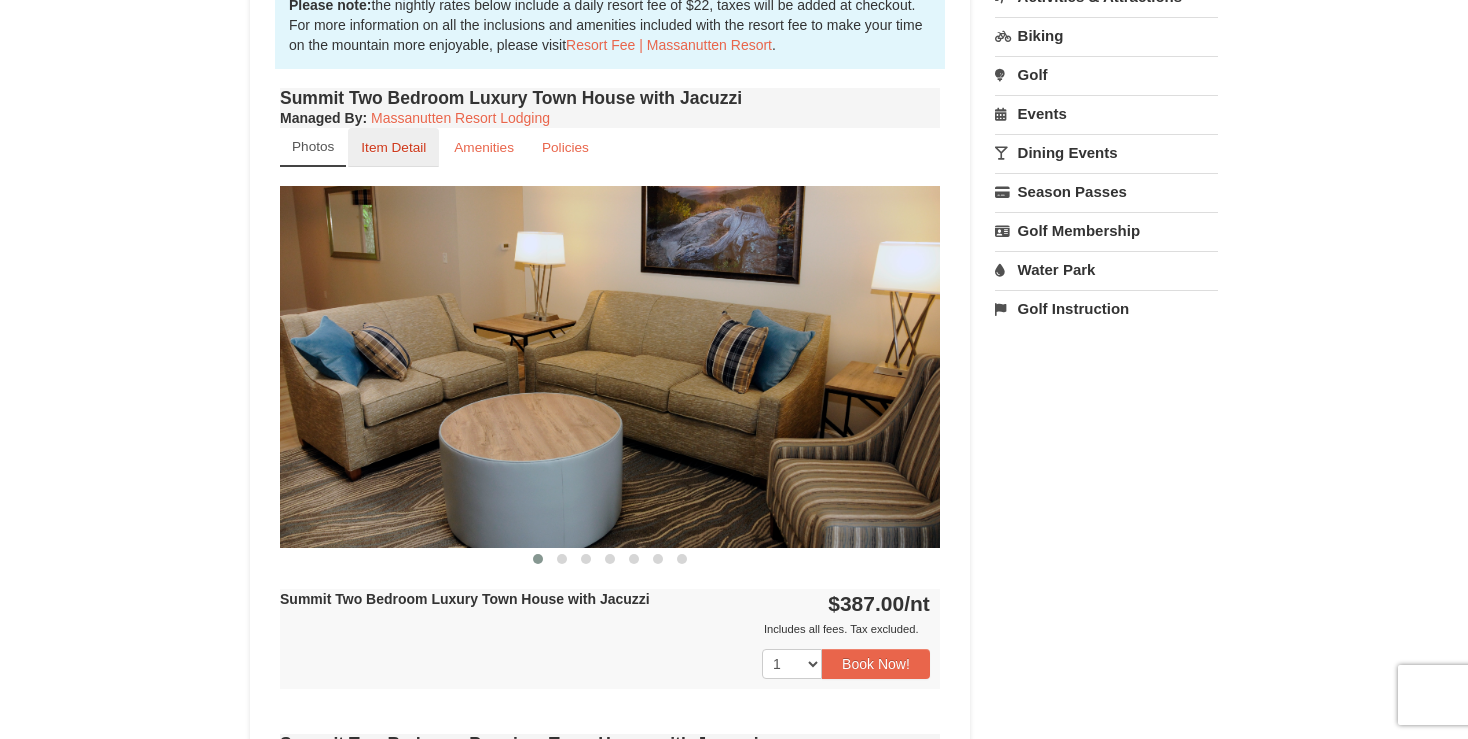 click on "Item Detail" at bounding box center [393, 147] 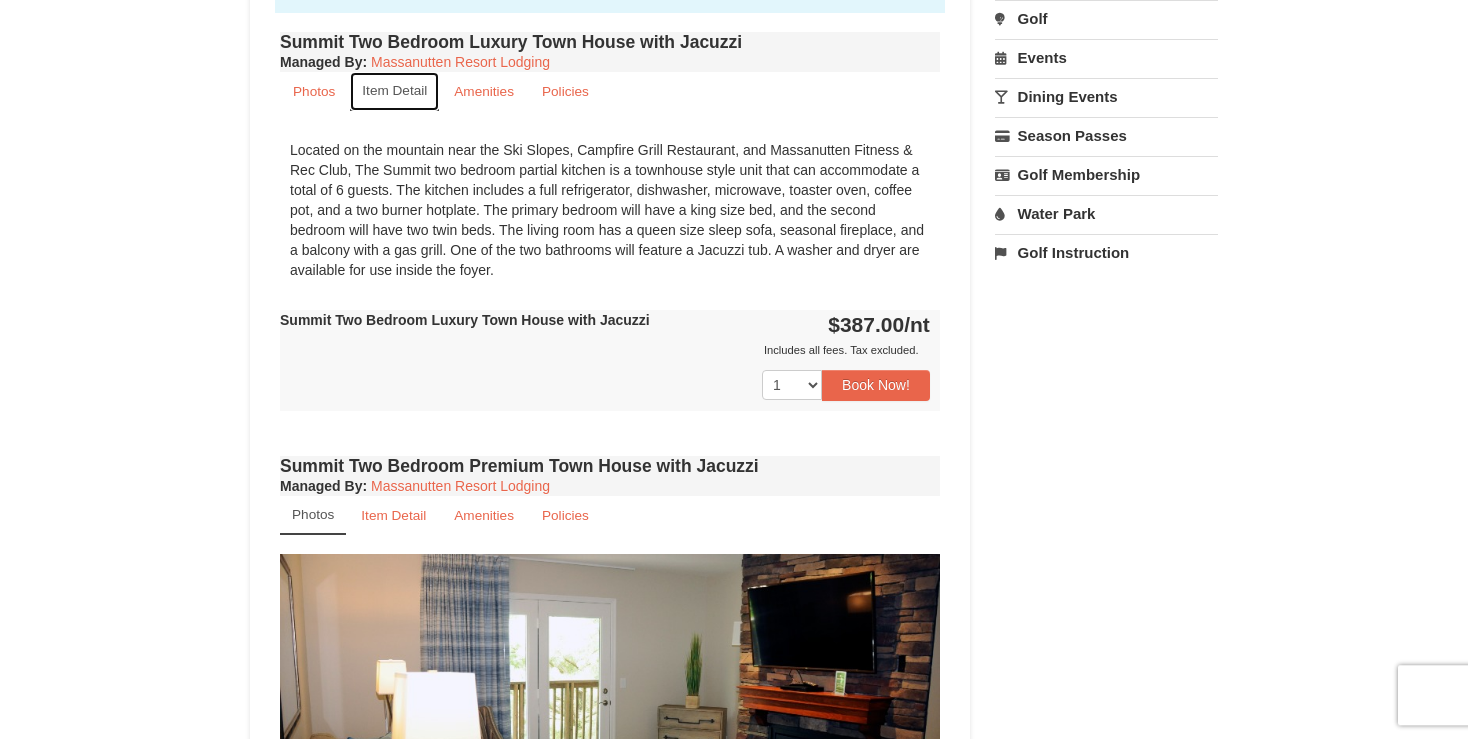 scroll, scrollTop: 633, scrollLeft: 0, axis: vertical 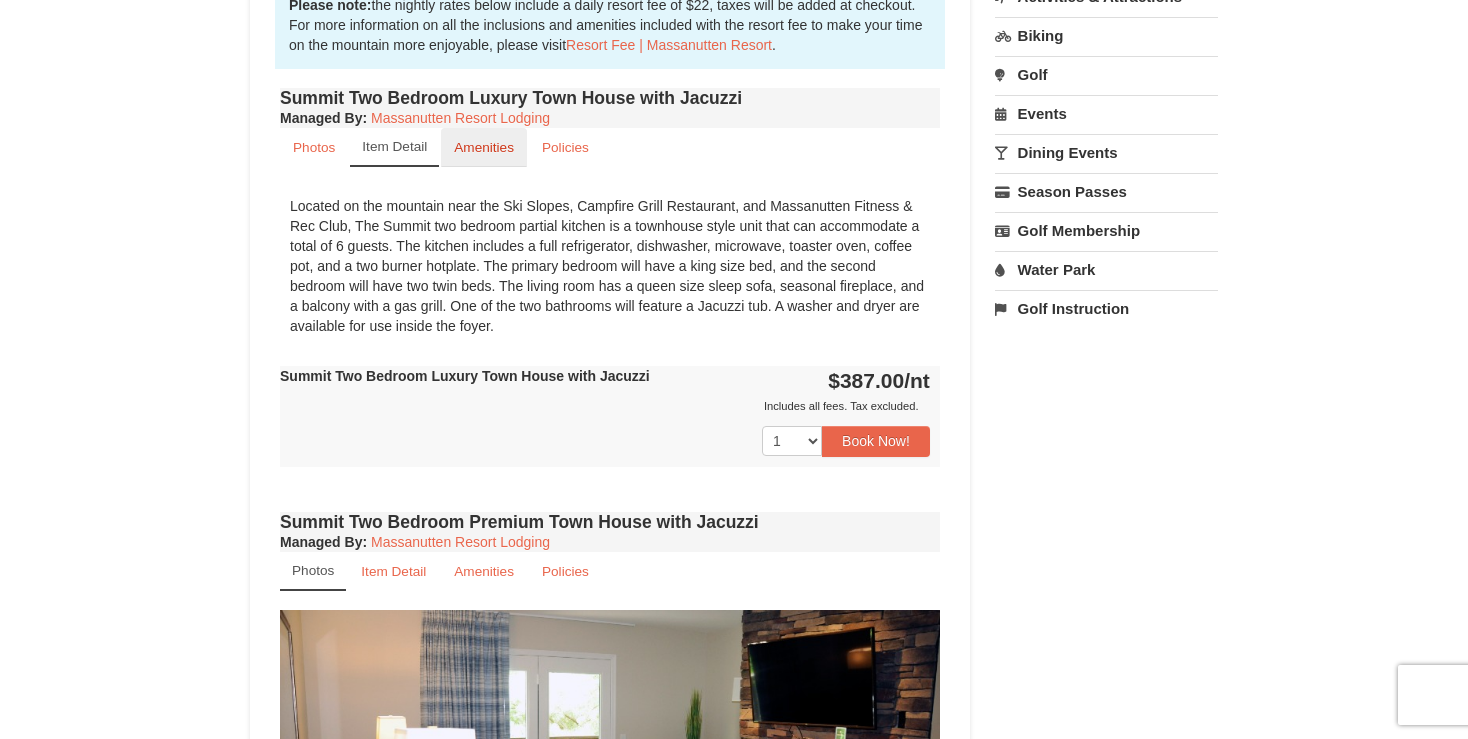 click on "Amenities" at bounding box center (484, 147) 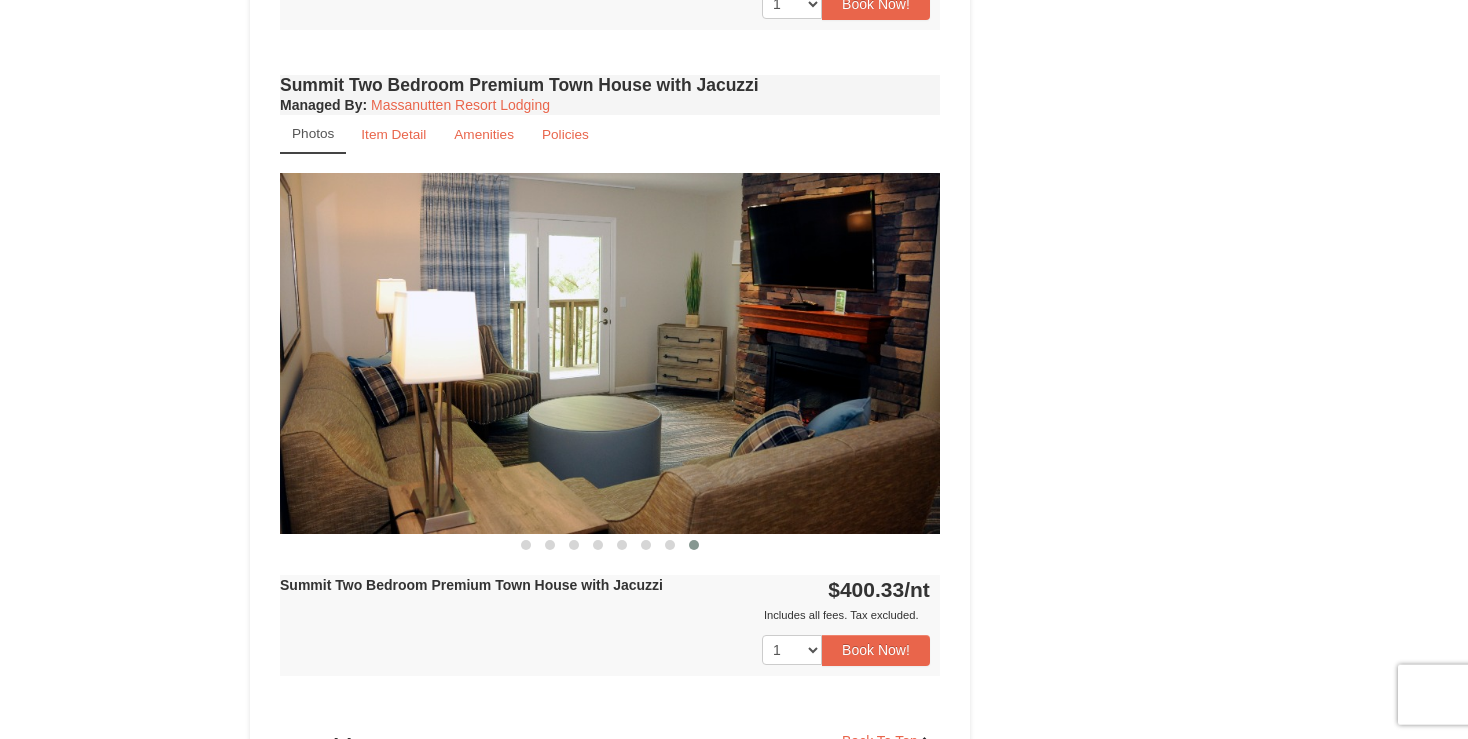 scroll, scrollTop: 1161, scrollLeft: 0, axis: vertical 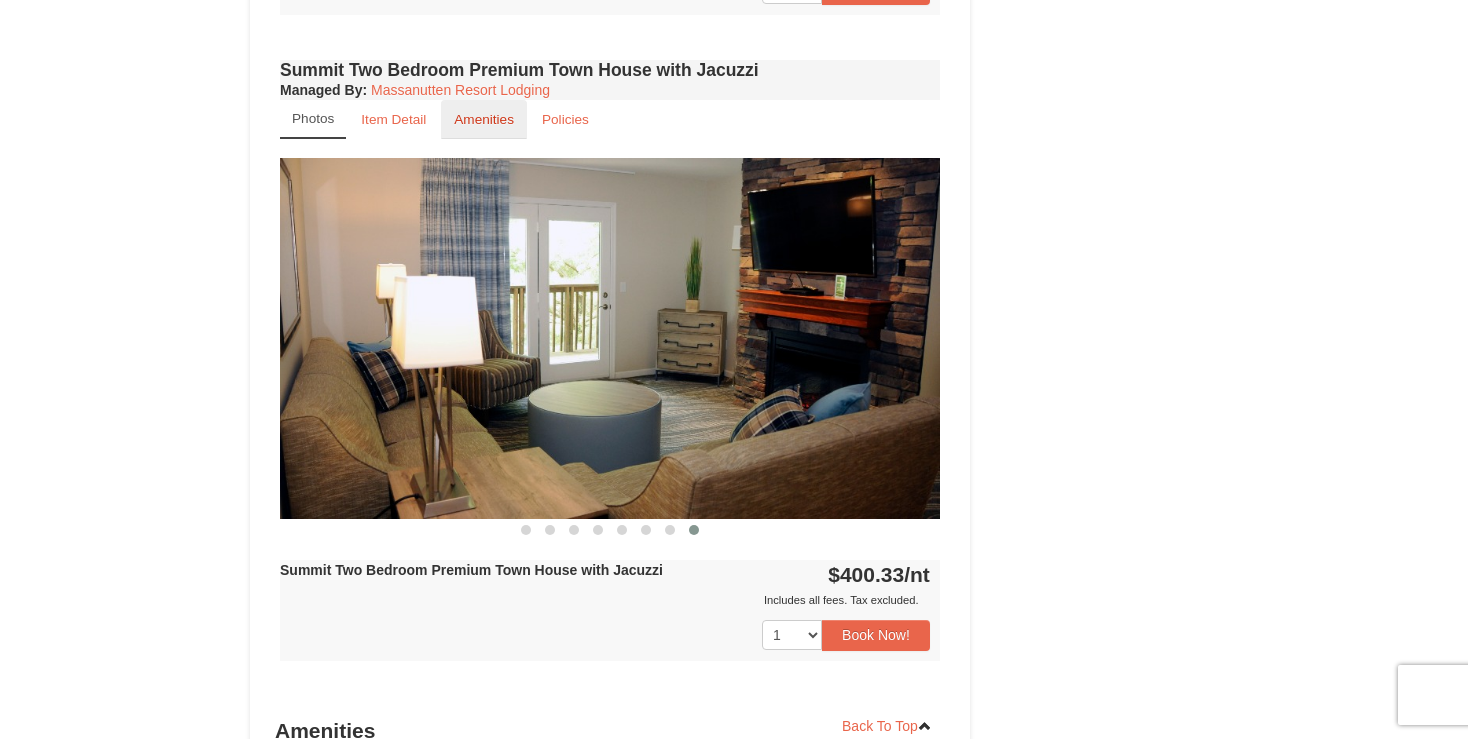 click on "Amenities" at bounding box center [484, 119] 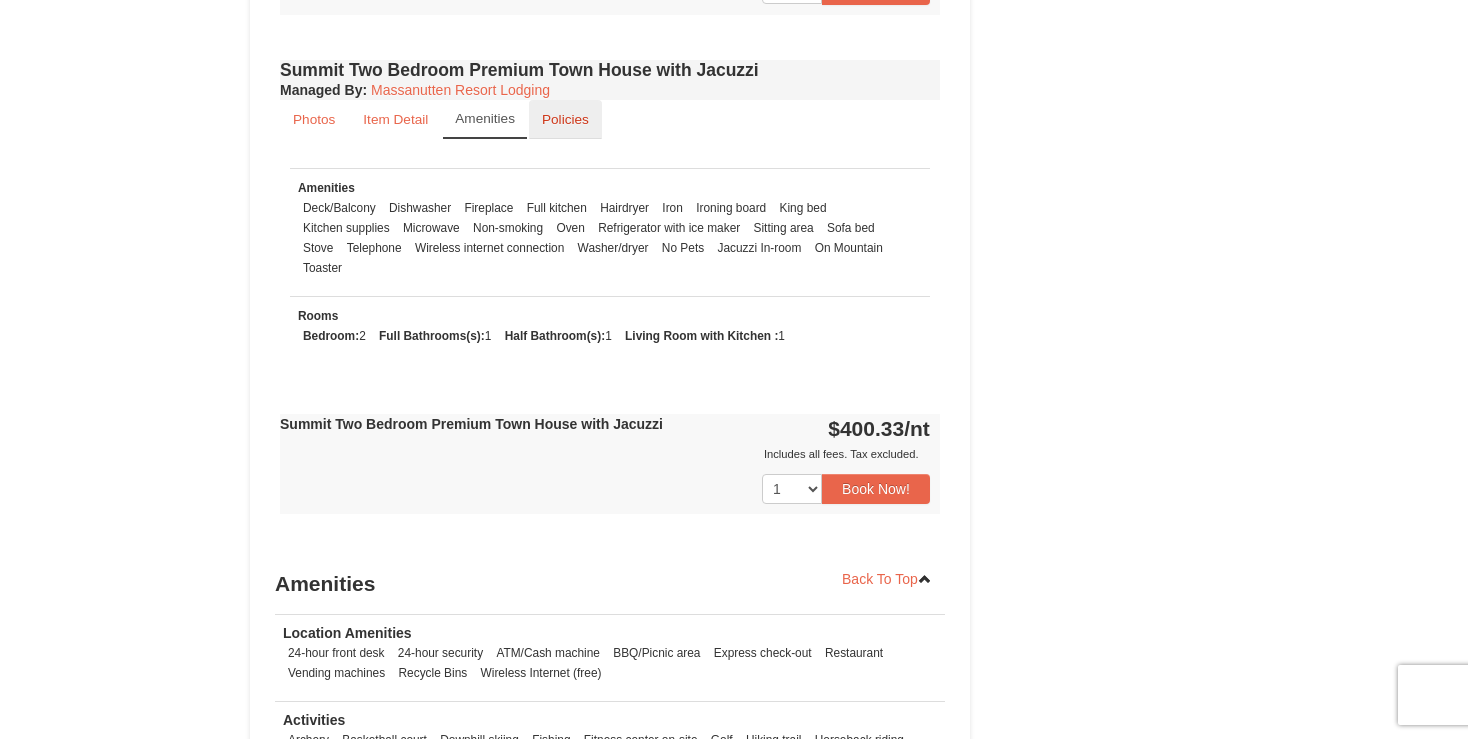 click on "Policies" at bounding box center [565, 119] 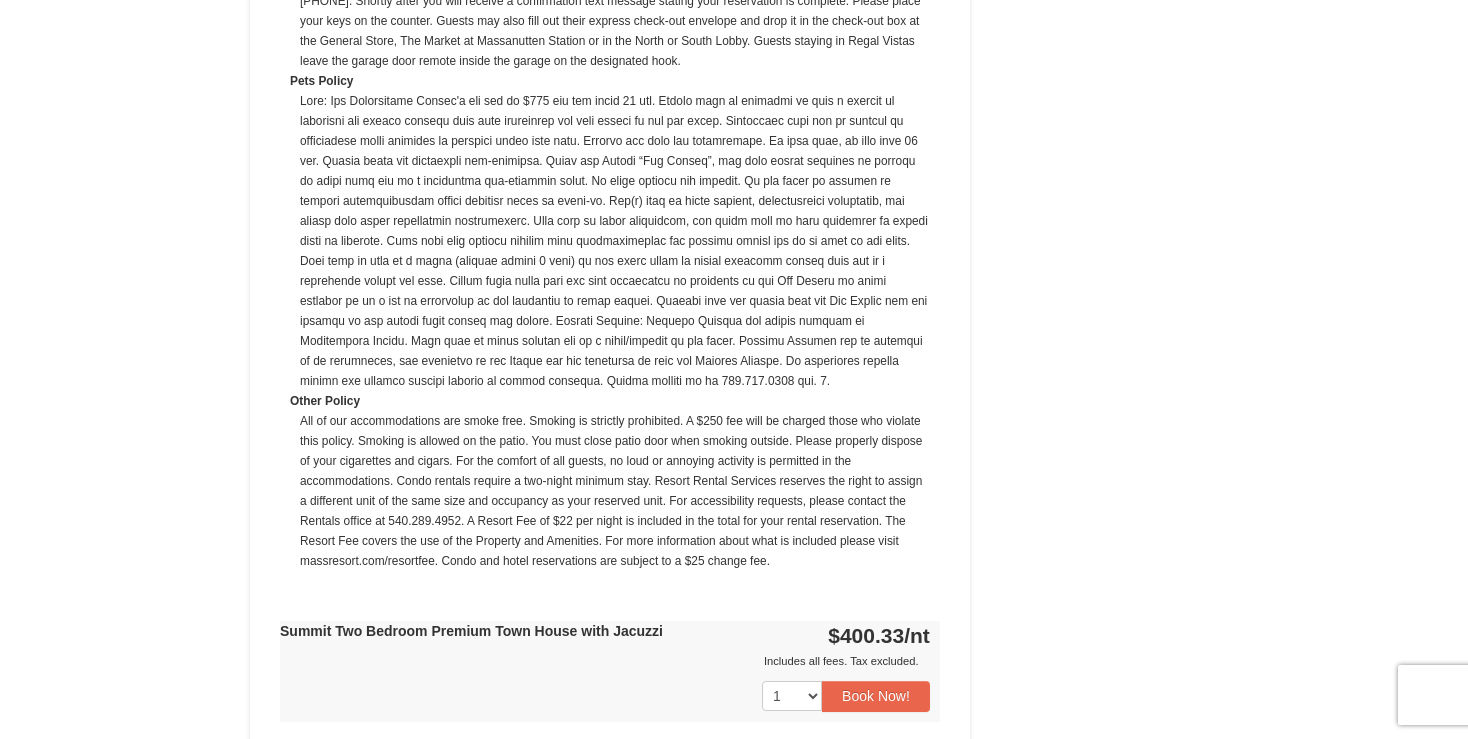 scroll, scrollTop: 1056, scrollLeft: 0, axis: vertical 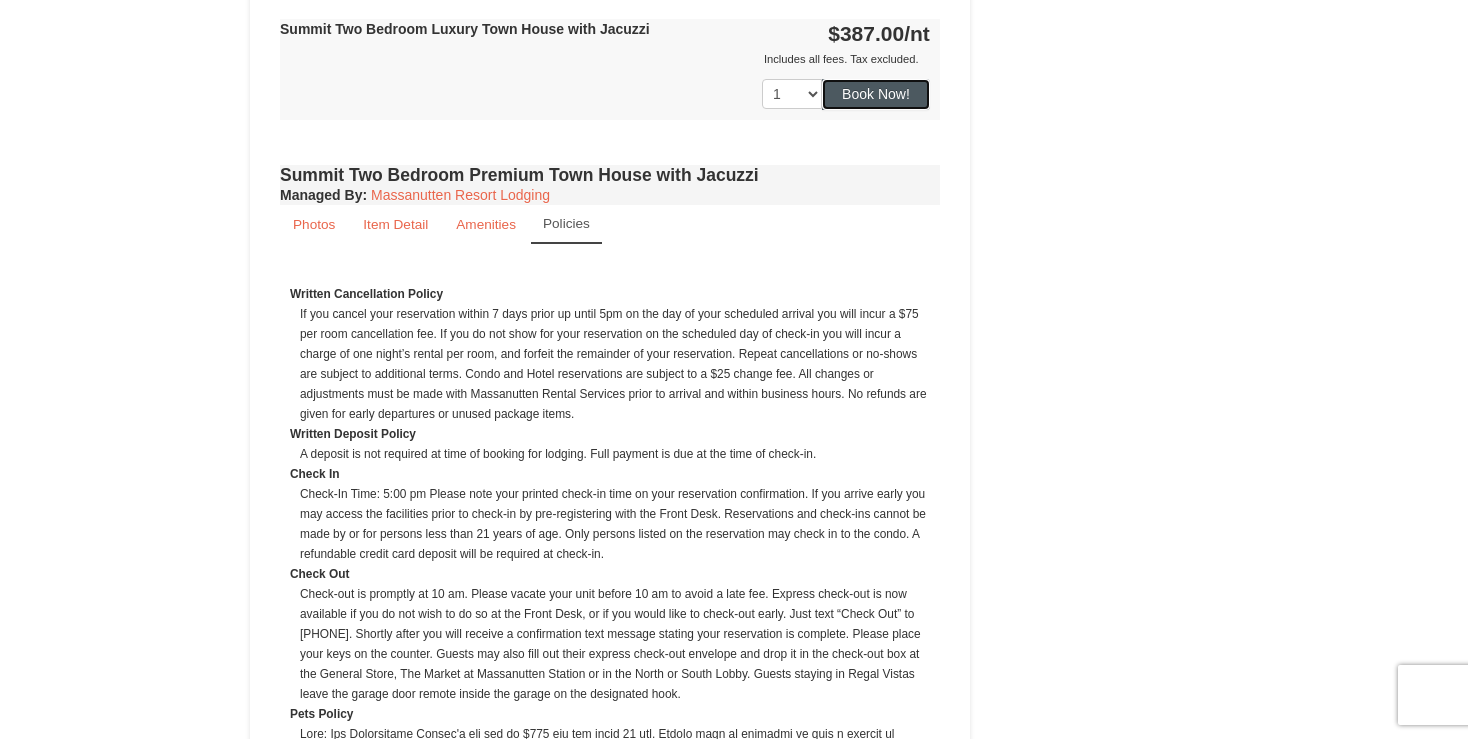 click on "Book Now!" at bounding box center [876, 94] 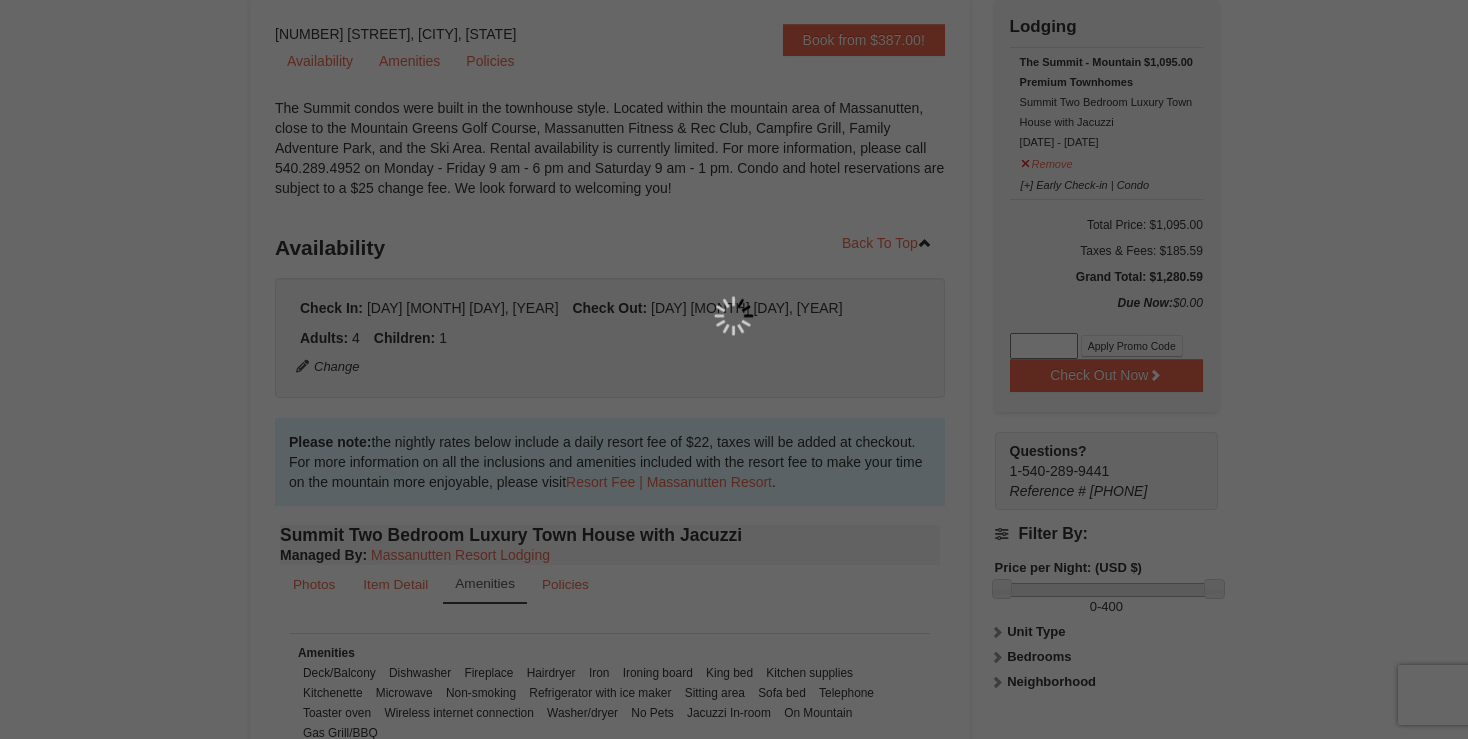scroll, scrollTop: 195, scrollLeft: 0, axis: vertical 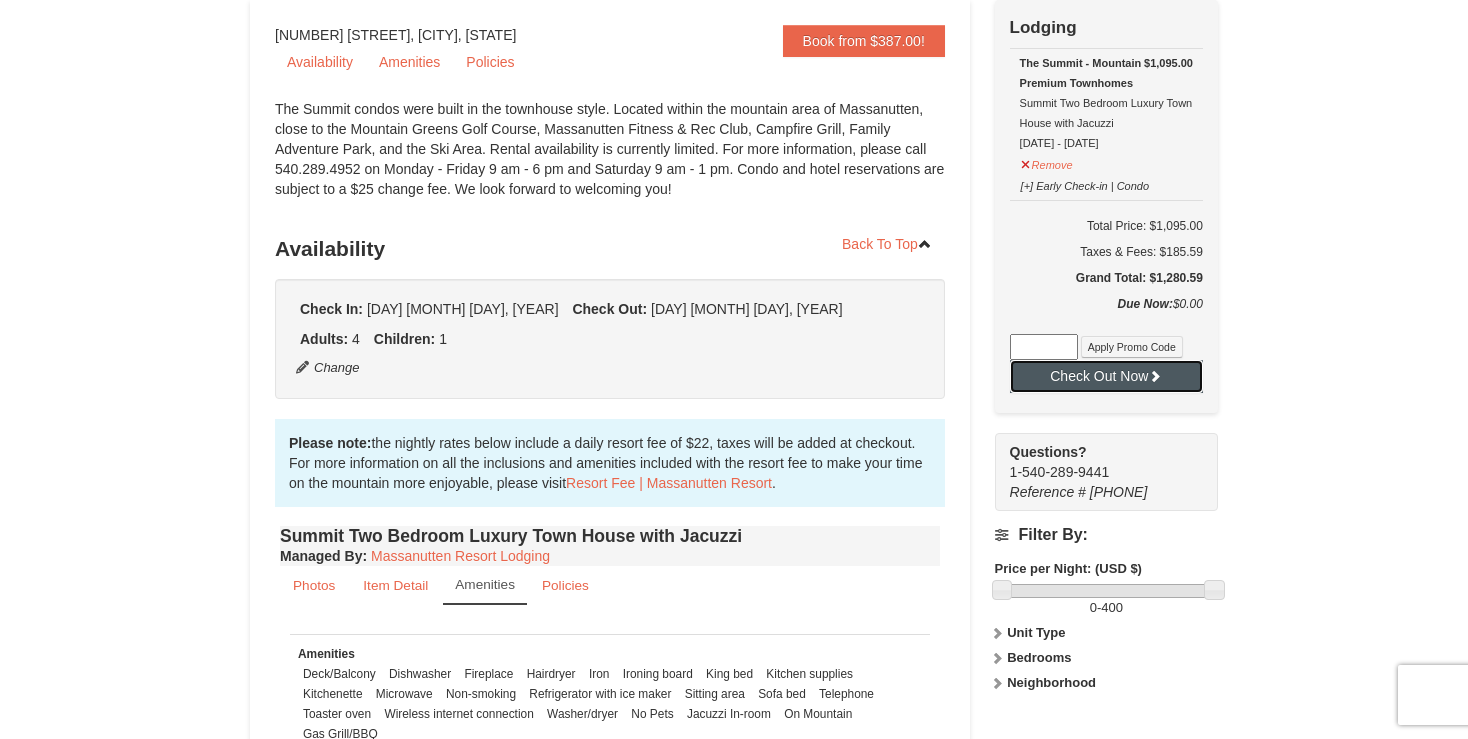 click on "Check Out Now" at bounding box center (1106, 376) 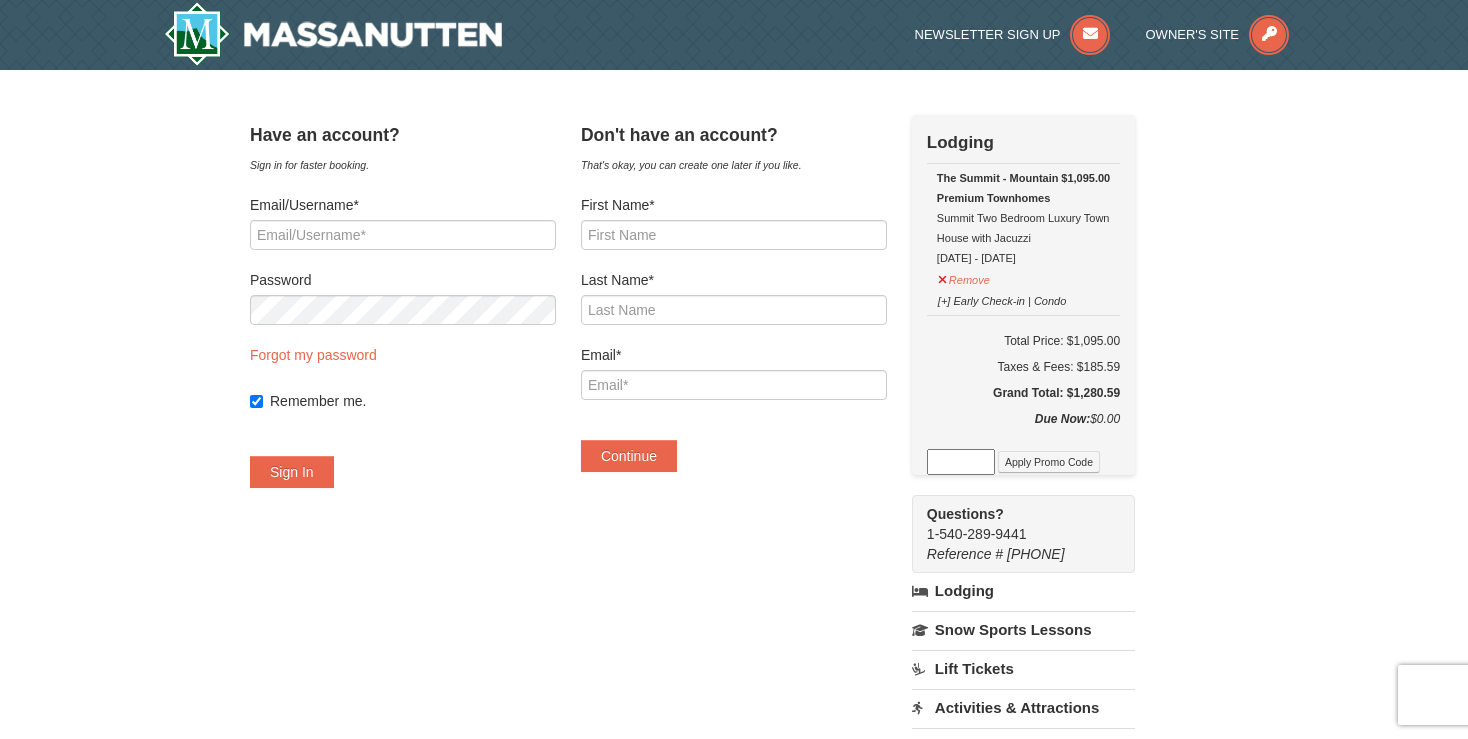 scroll, scrollTop: 0, scrollLeft: 0, axis: both 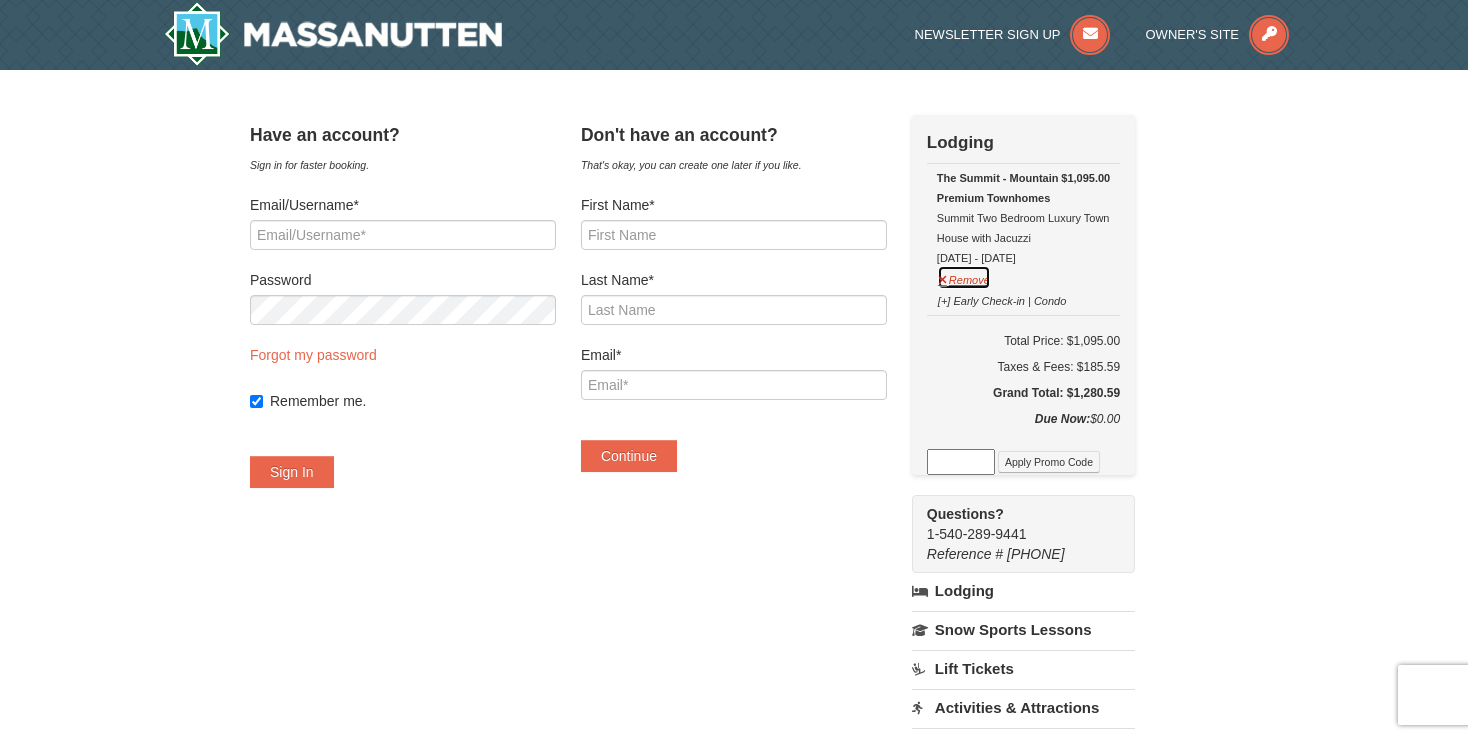 click on "Remove" at bounding box center (964, 277) 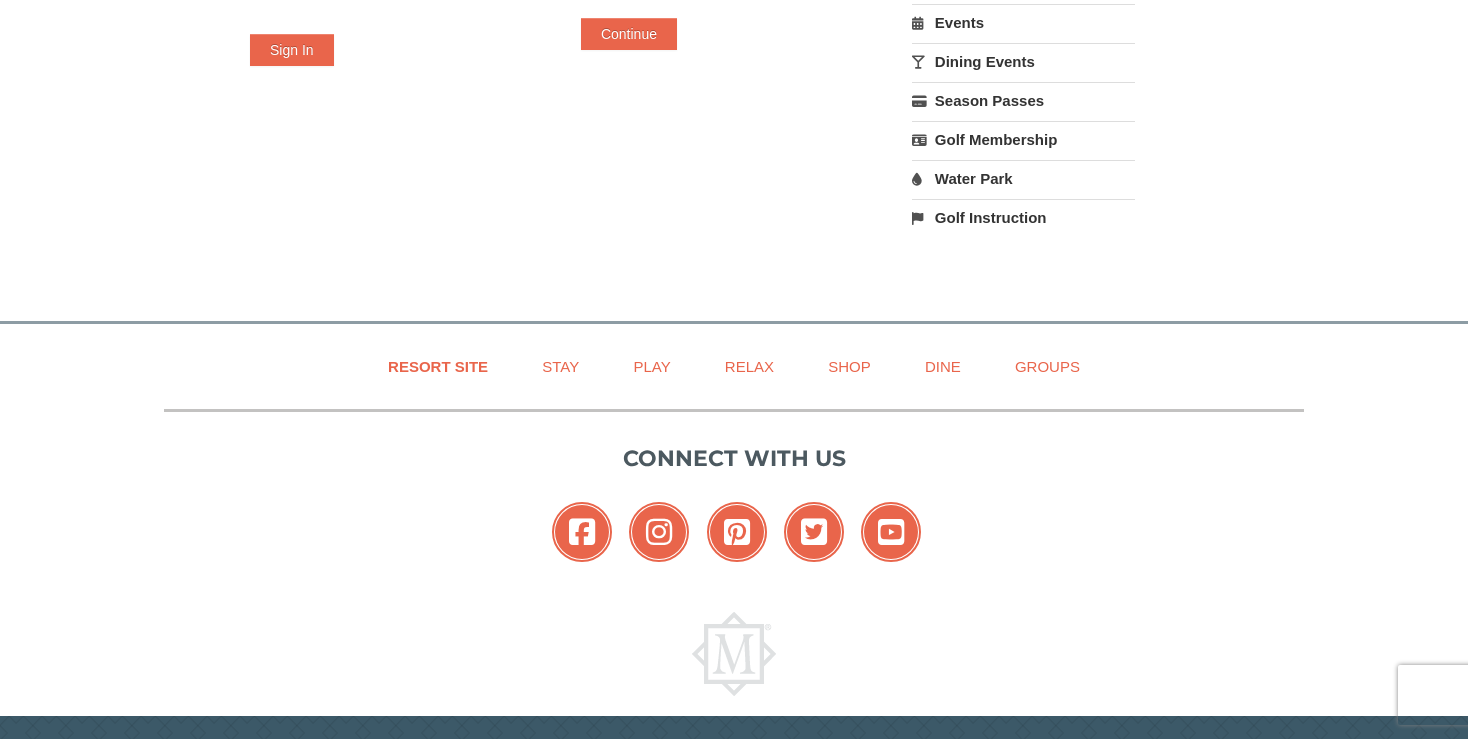 scroll, scrollTop: 0, scrollLeft: 0, axis: both 